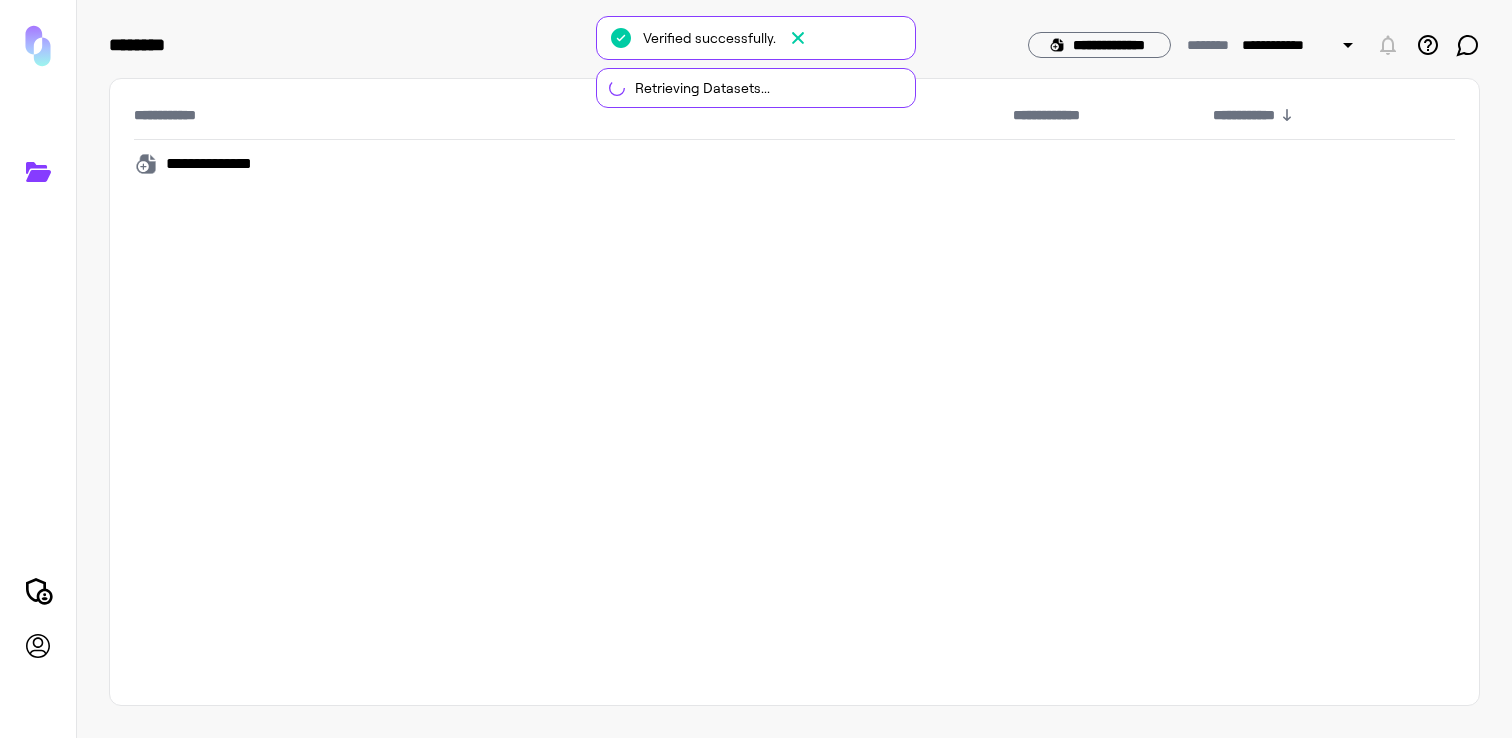 scroll, scrollTop: 0, scrollLeft: 0, axis: both 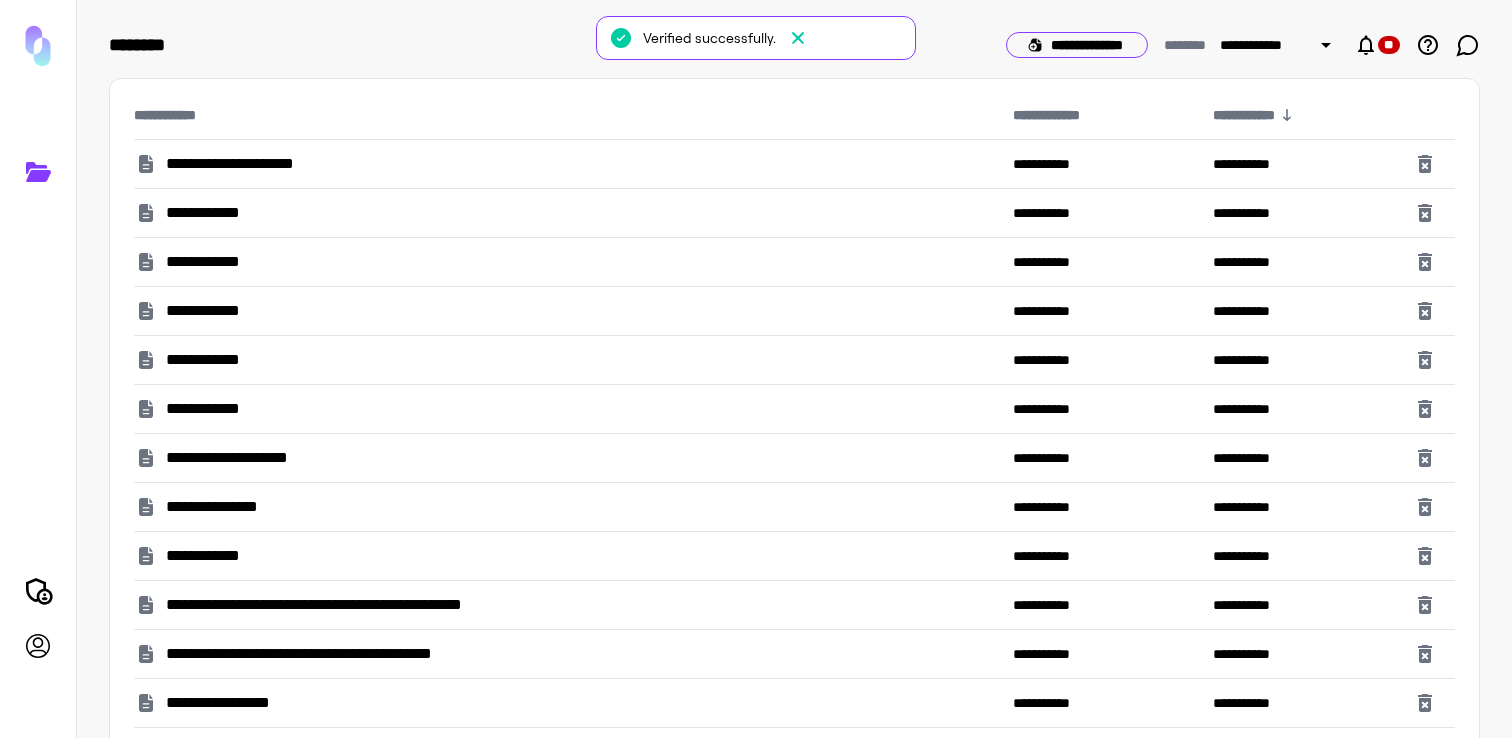 click on "**********" at bounding box center (1077, 45) 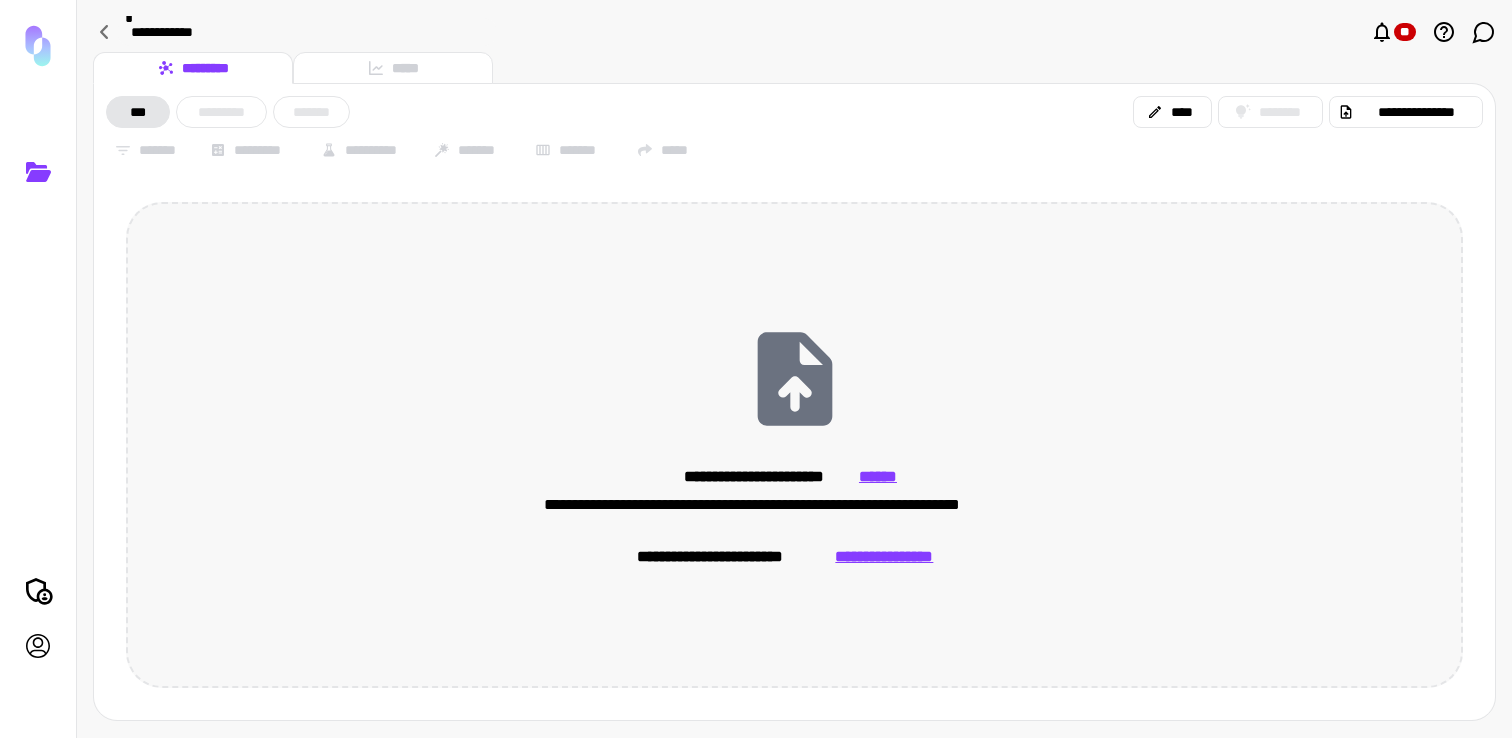 click on "**********" at bounding box center (794, 445) 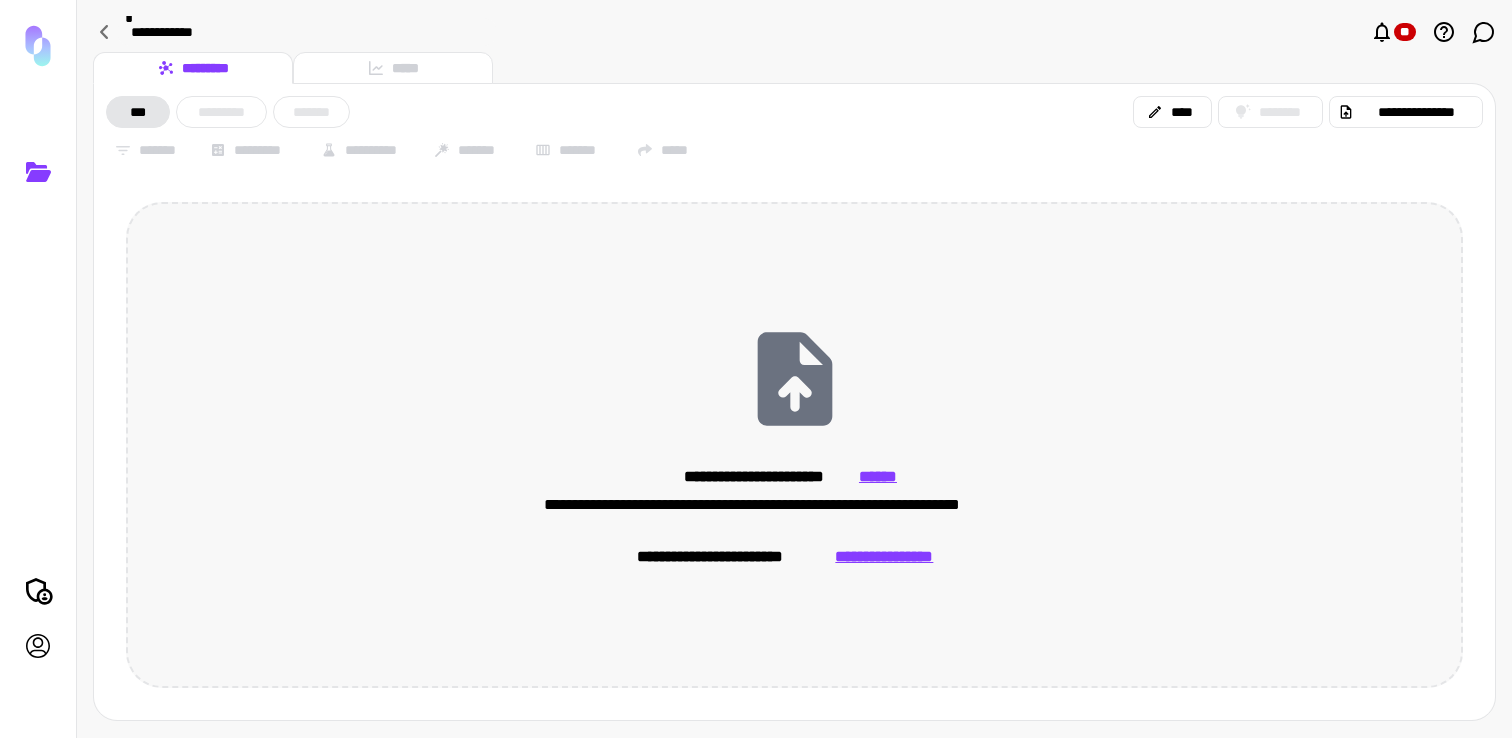 click on "**********" at bounding box center (884, 557) 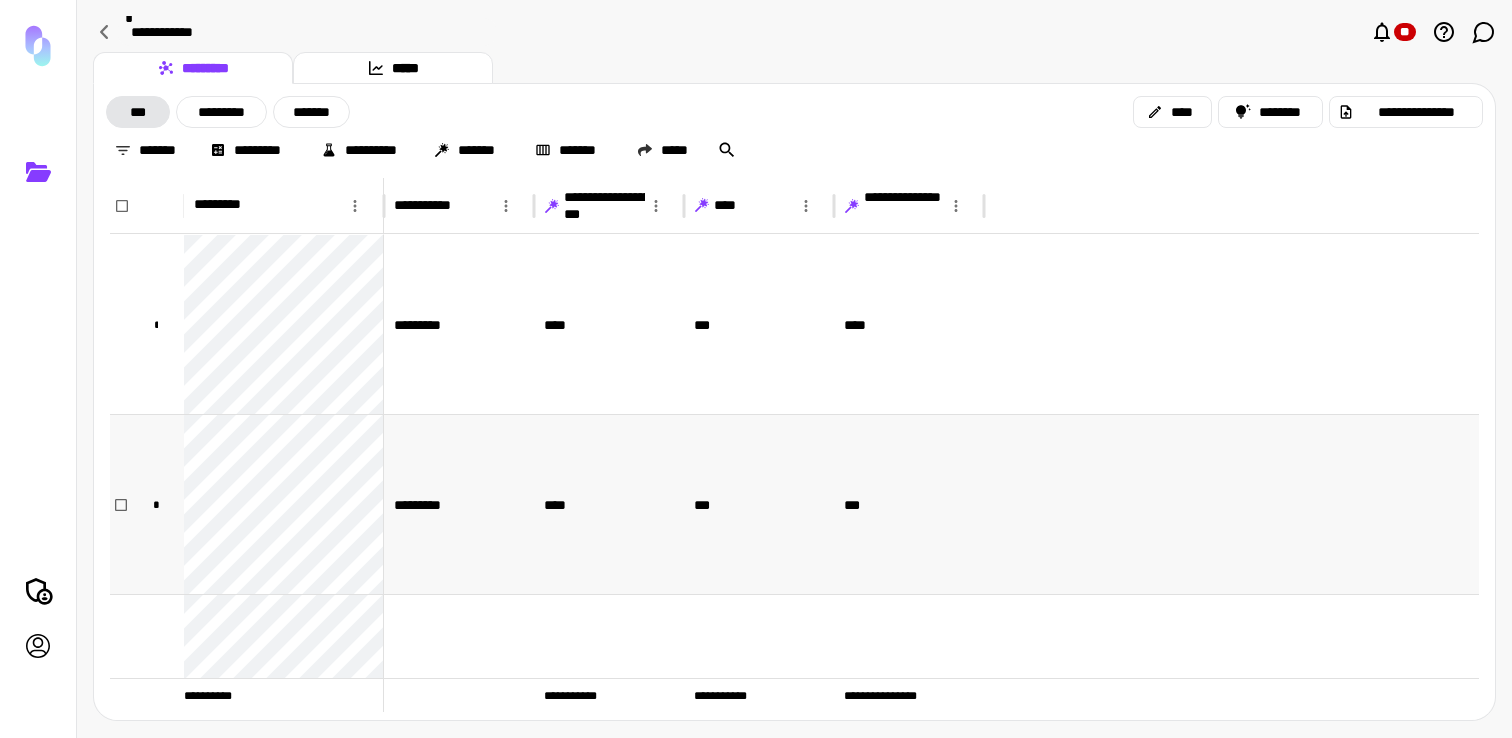 scroll, scrollTop: 1323, scrollLeft: 0, axis: vertical 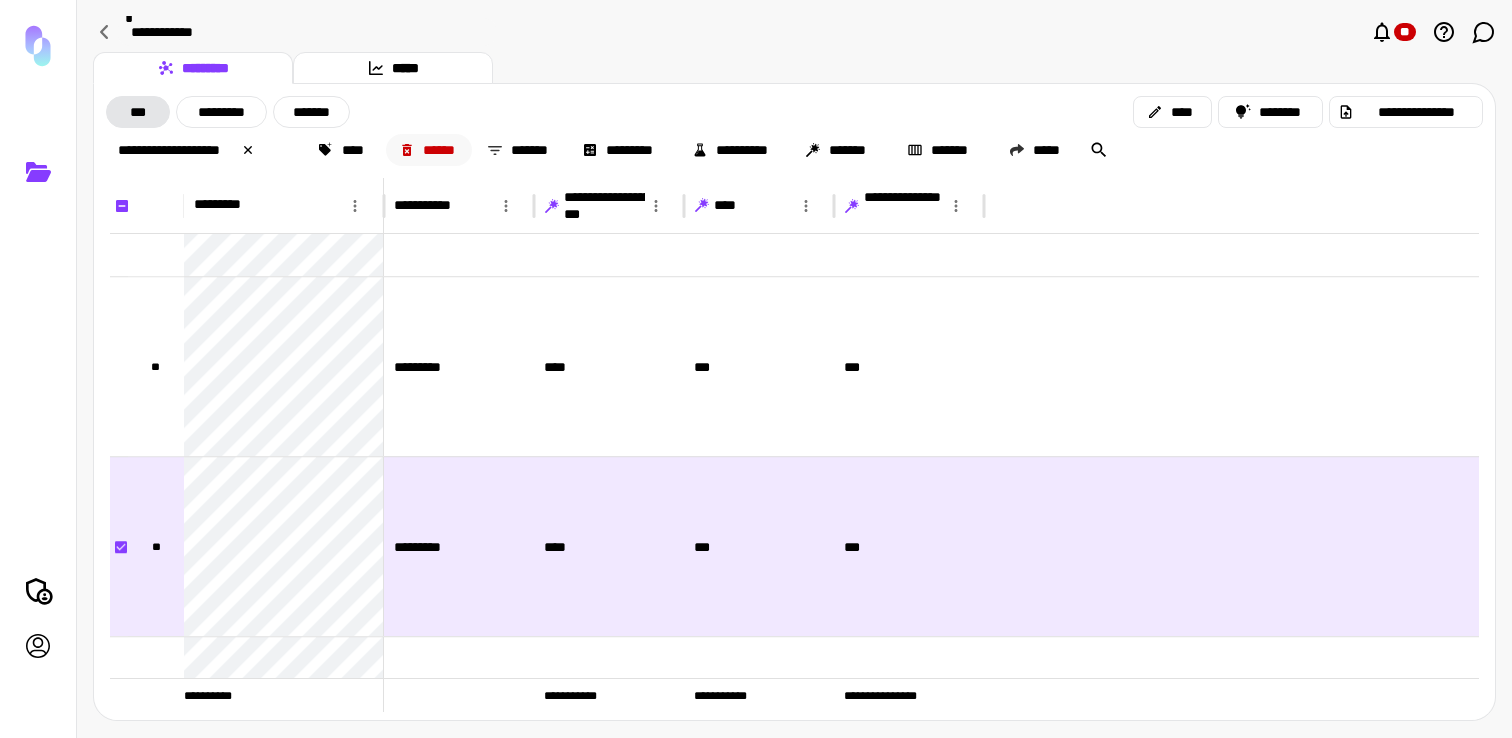 click on "******" at bounding box center (429, 150) 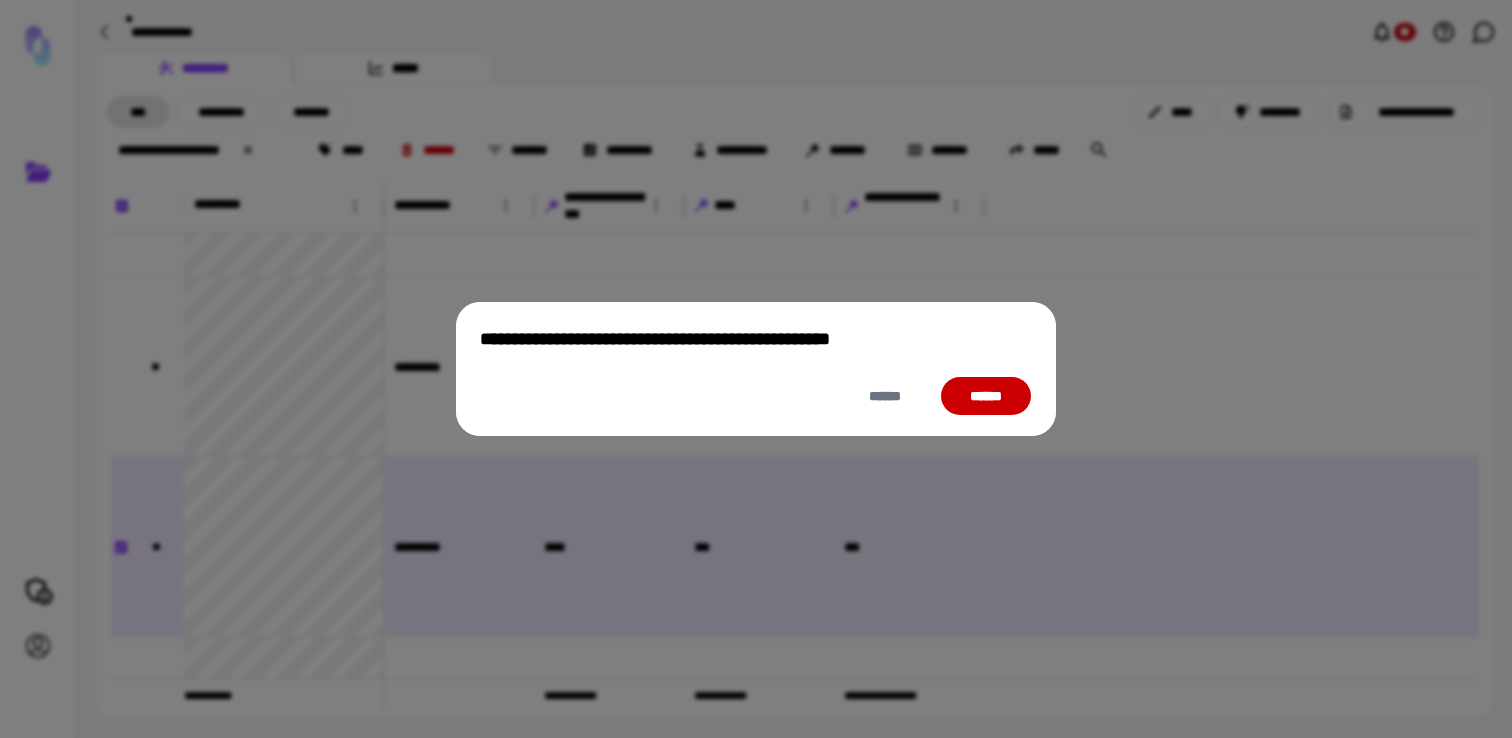 click on "******" at bounding box center [986, 396] 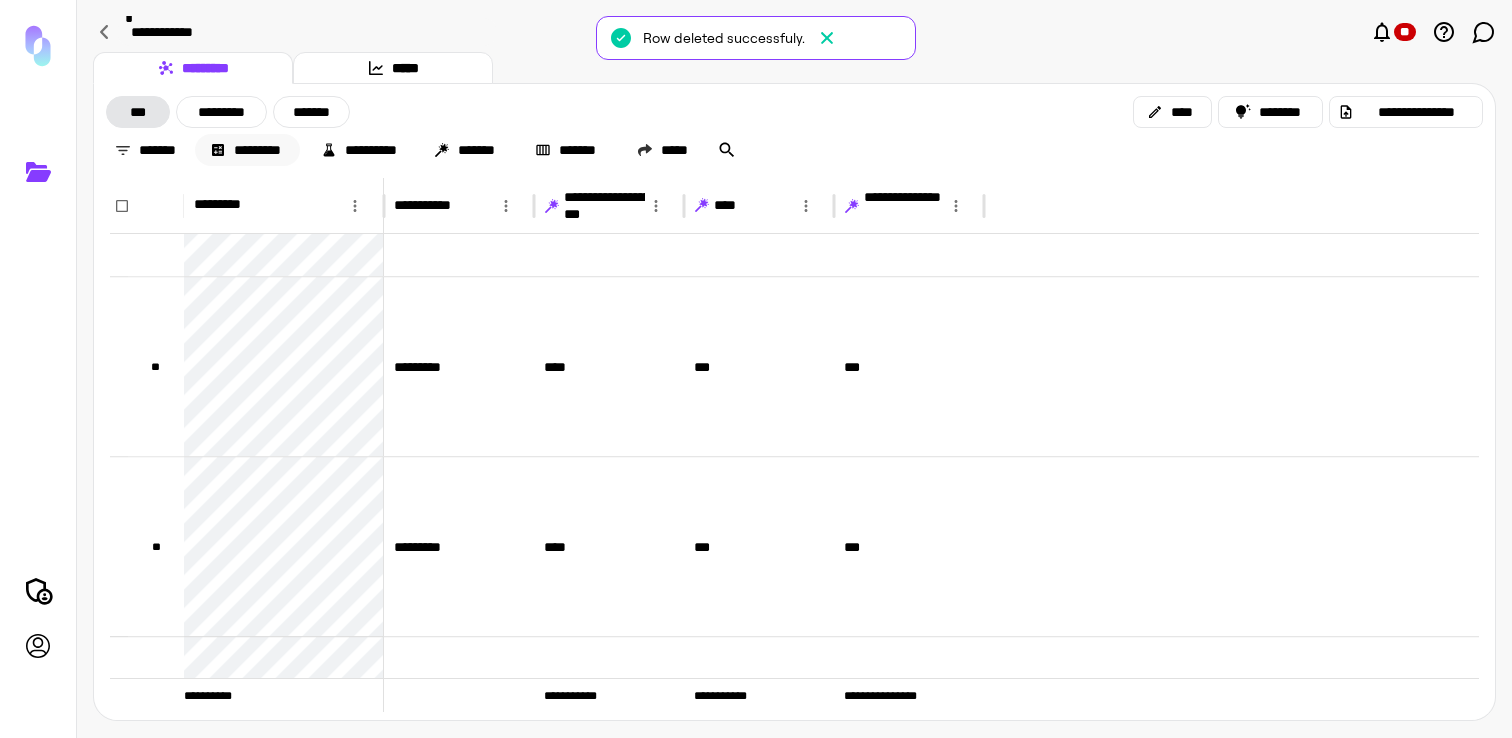 click on "*********" at bounding box center (247, 150) 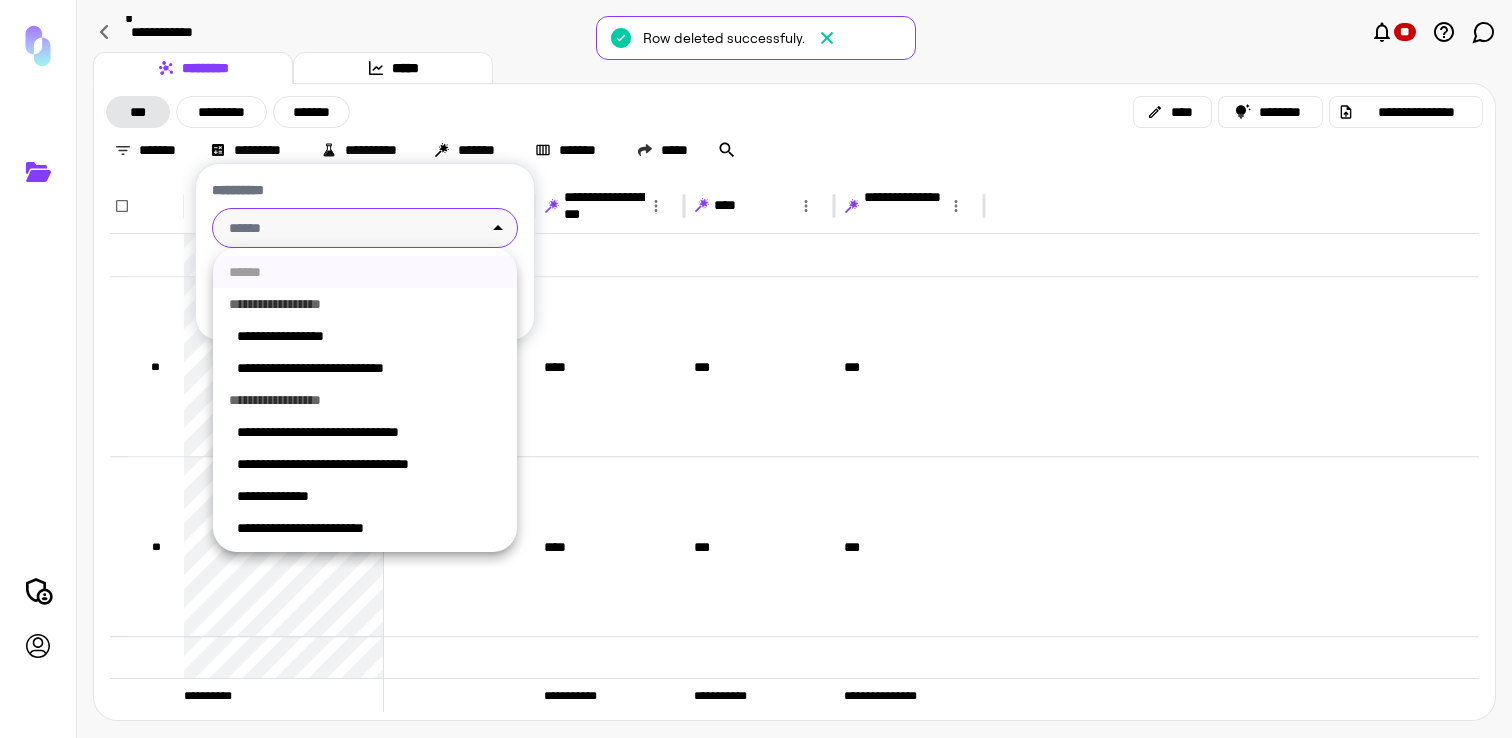 click on "**********" at bounding box center (756, 369) 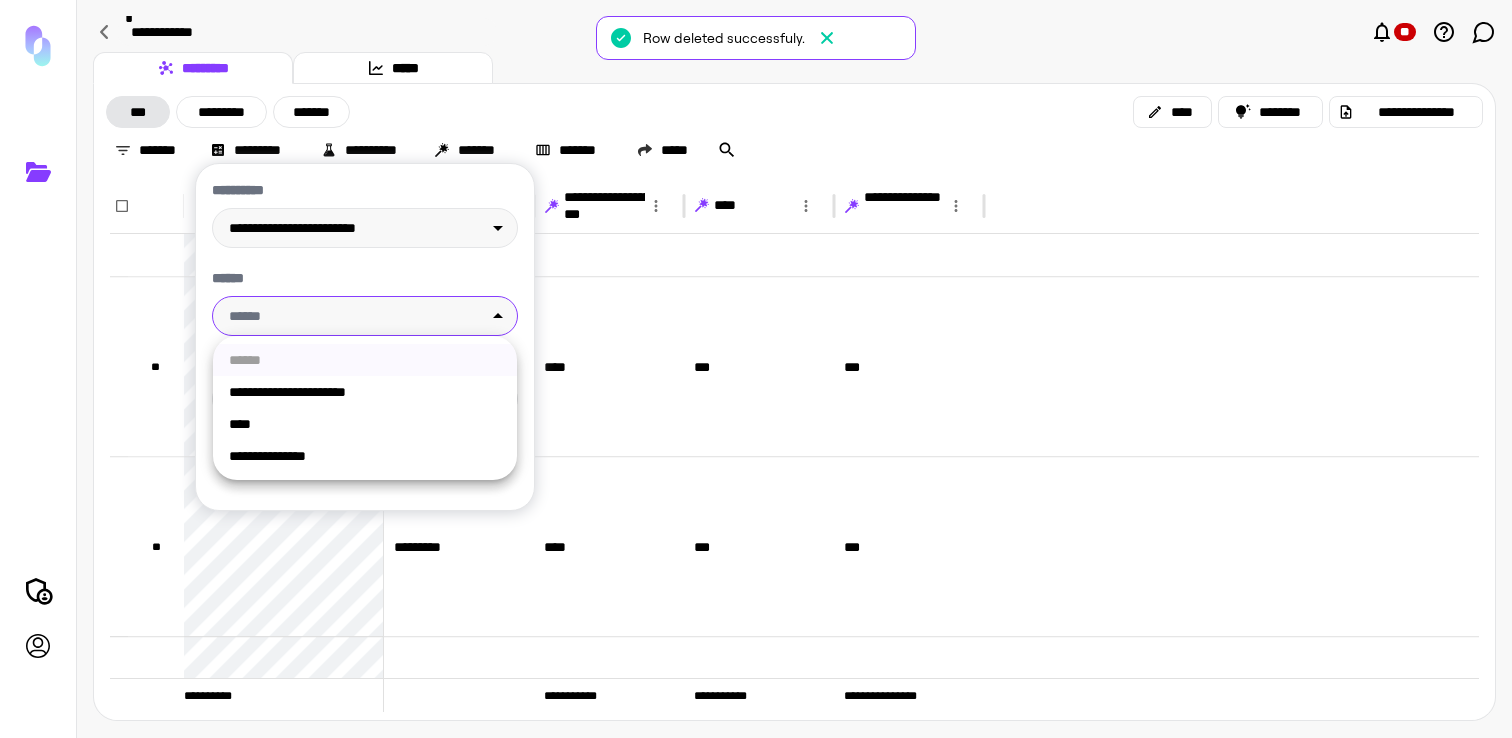 click on "**********" at bounding box center (756, 369) 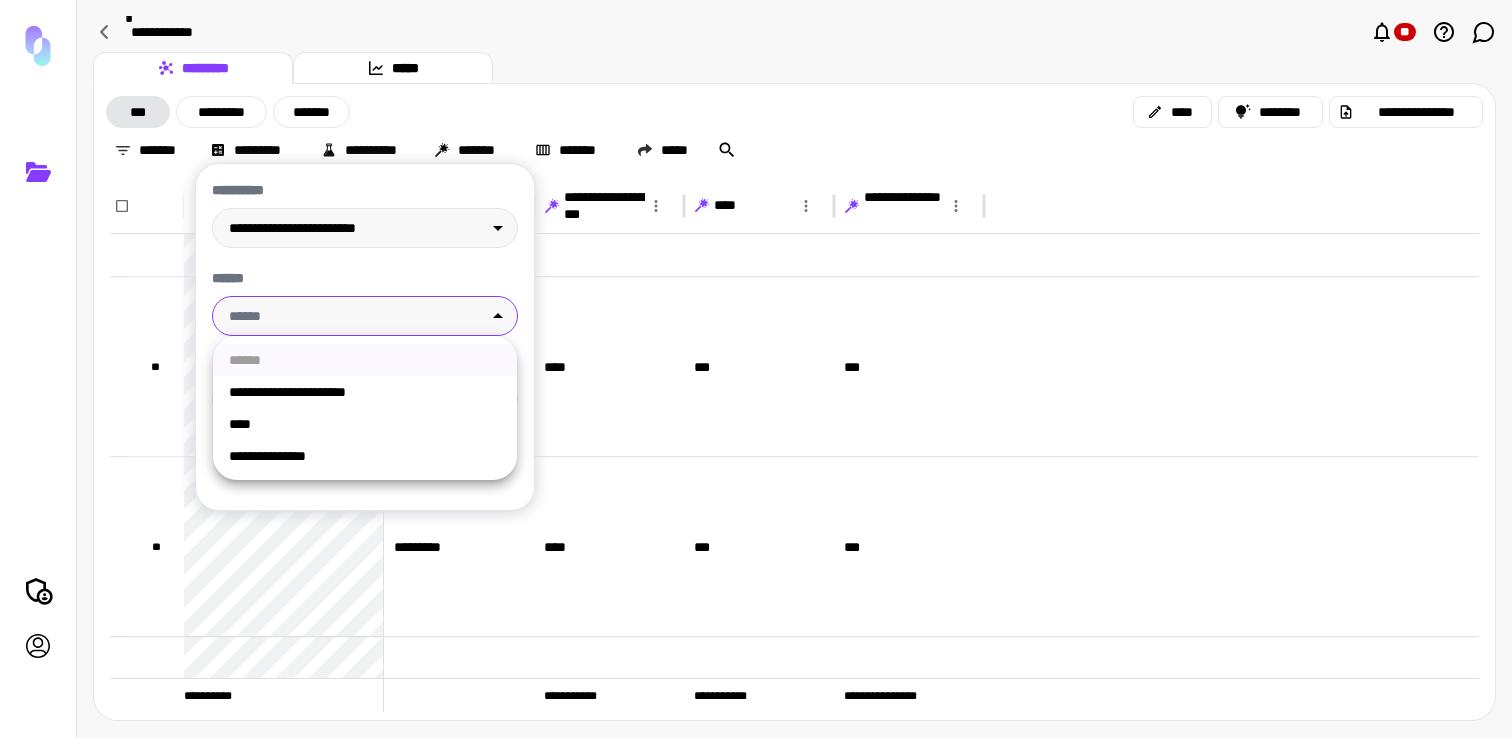 click on "**********" at bounding box center [365, 456] 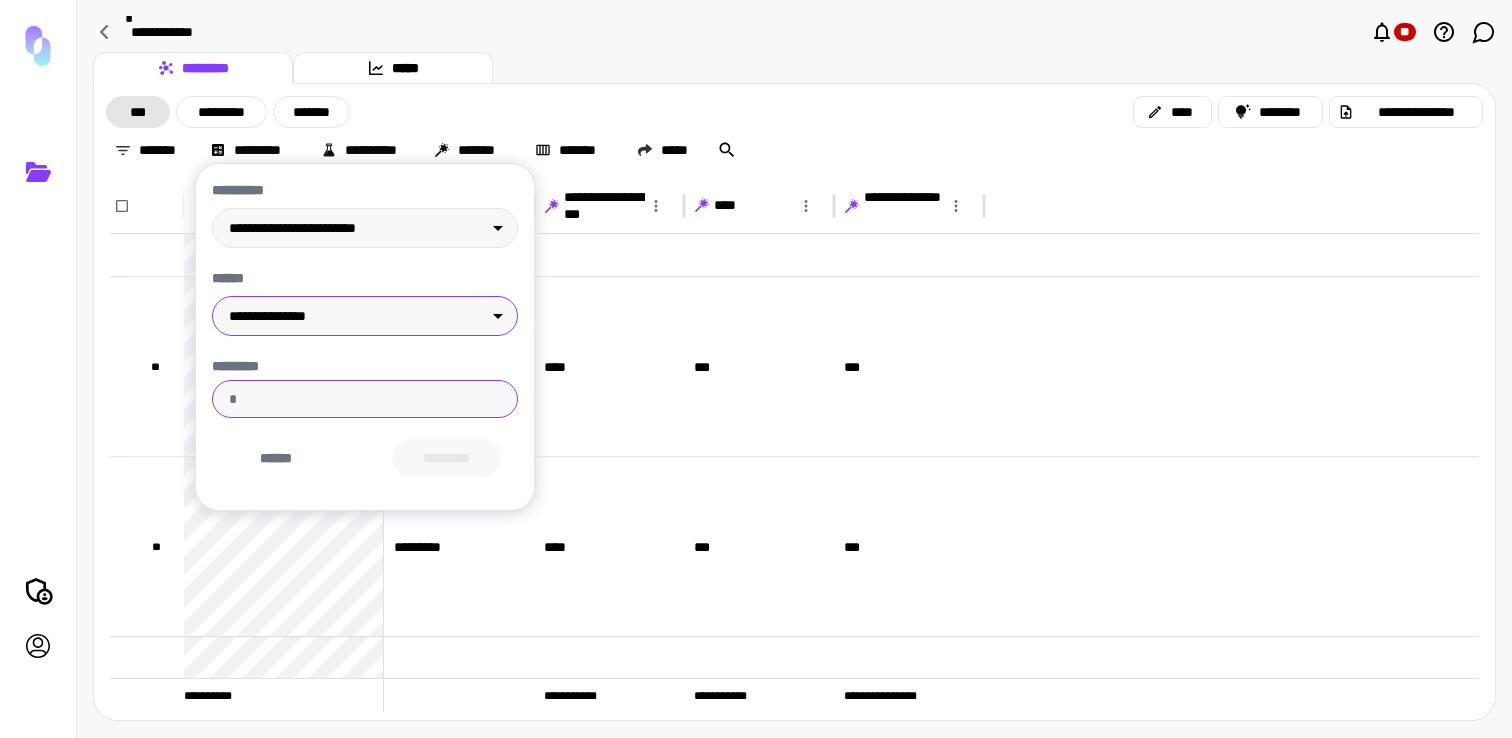 click on "*********" at bounding box center (365, 399) 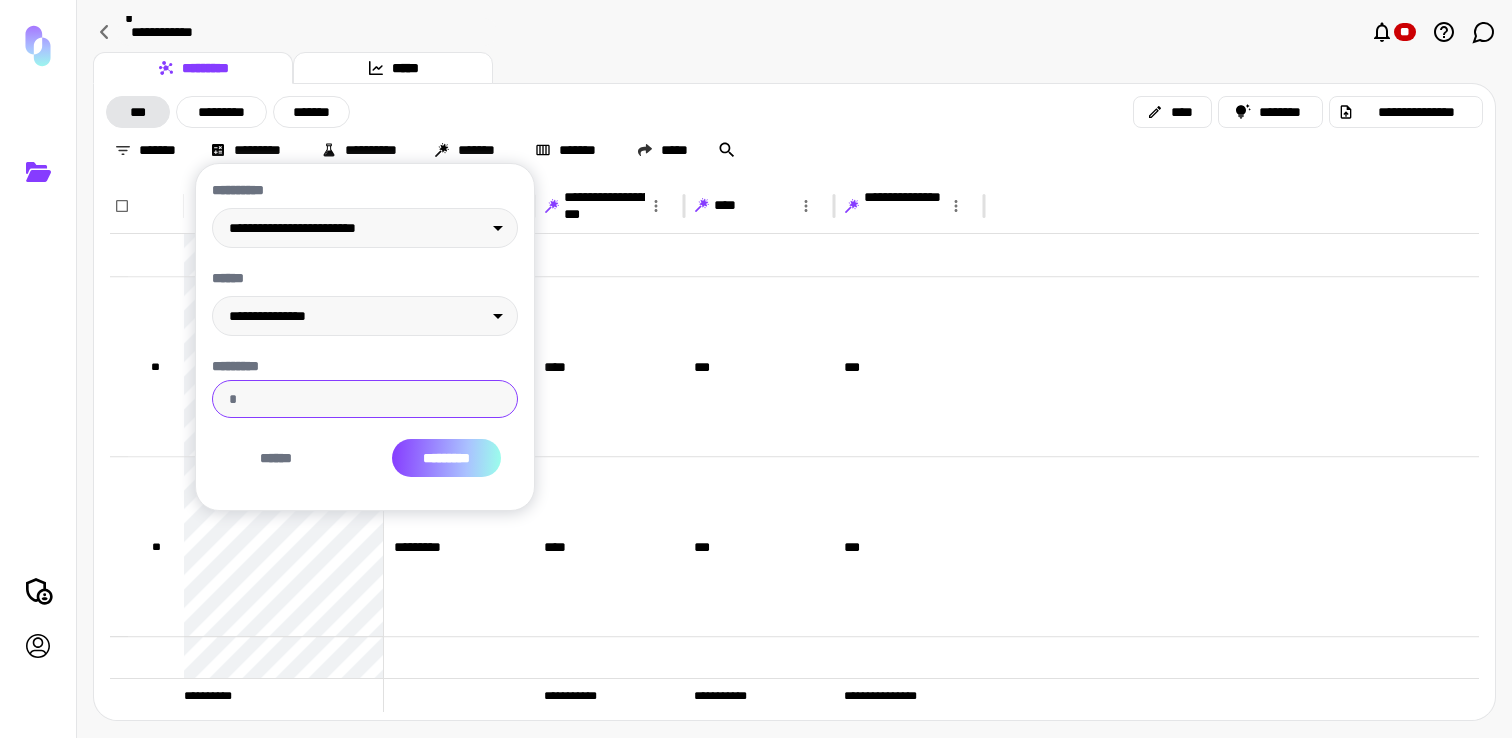 type on "***" 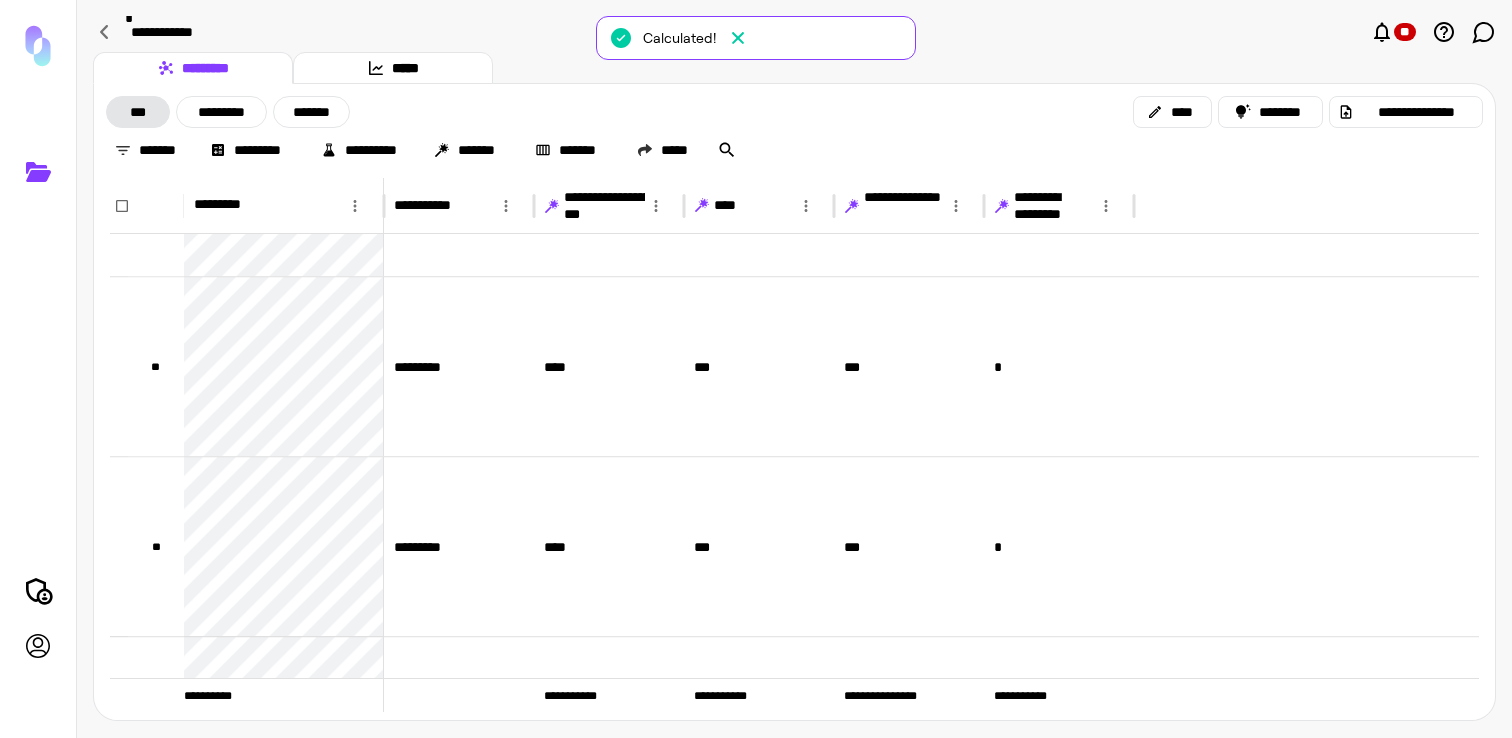 click 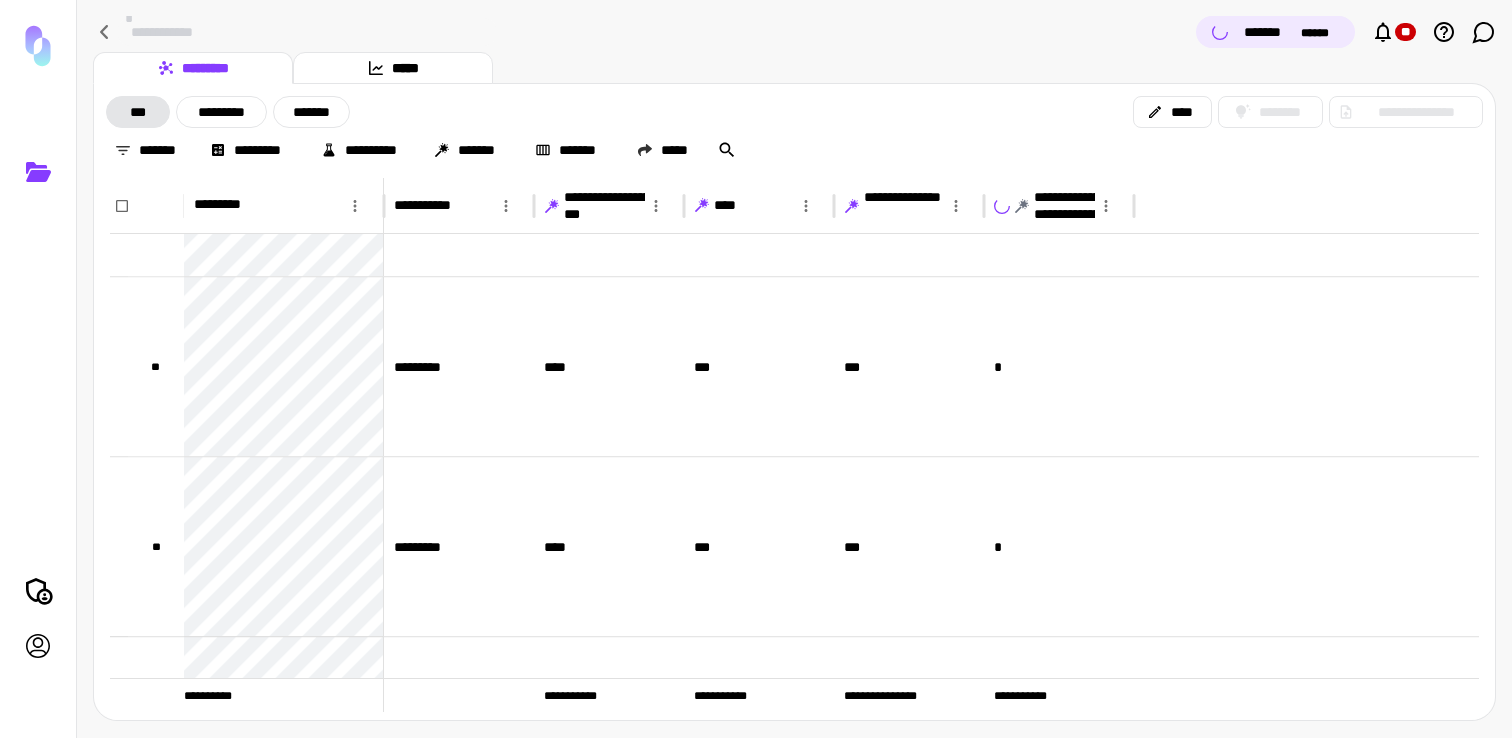 click 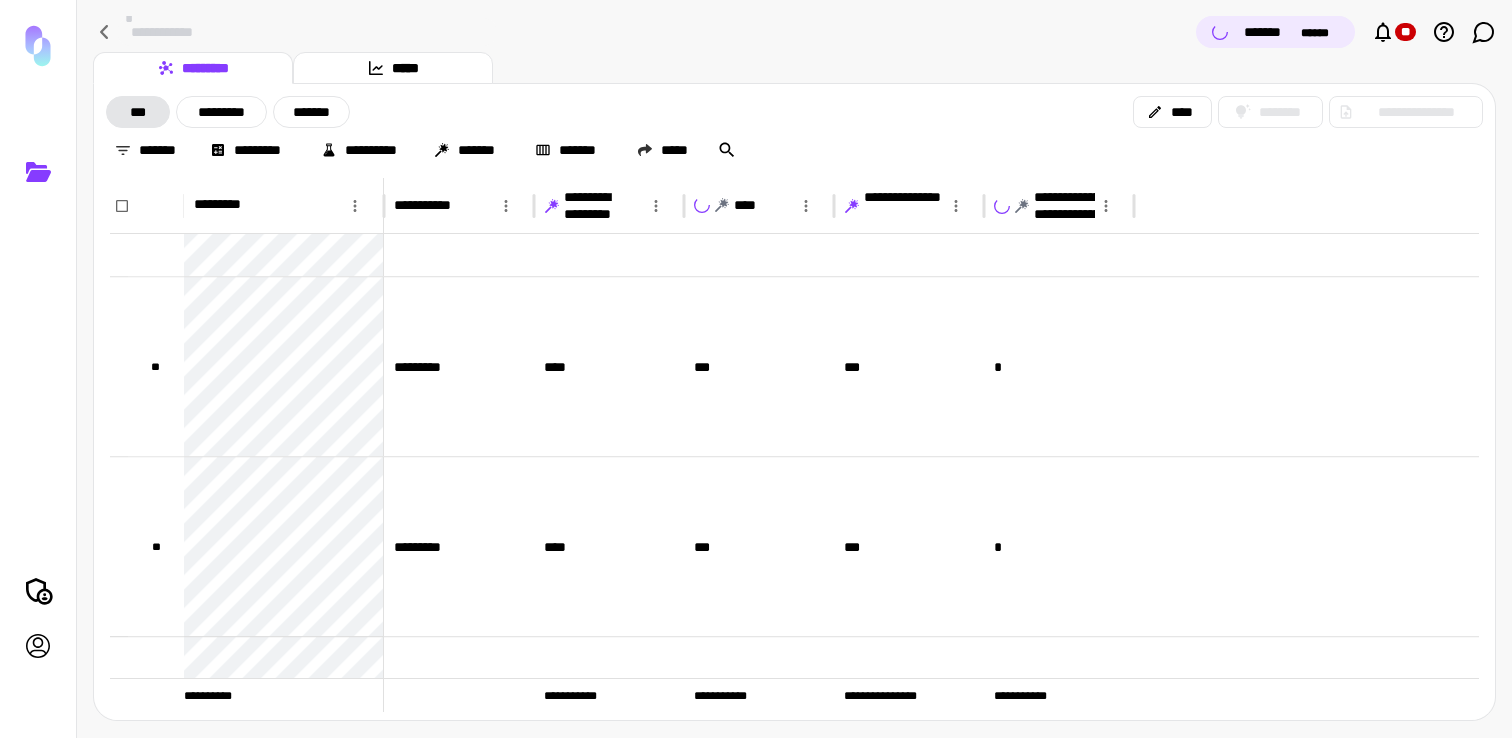 click 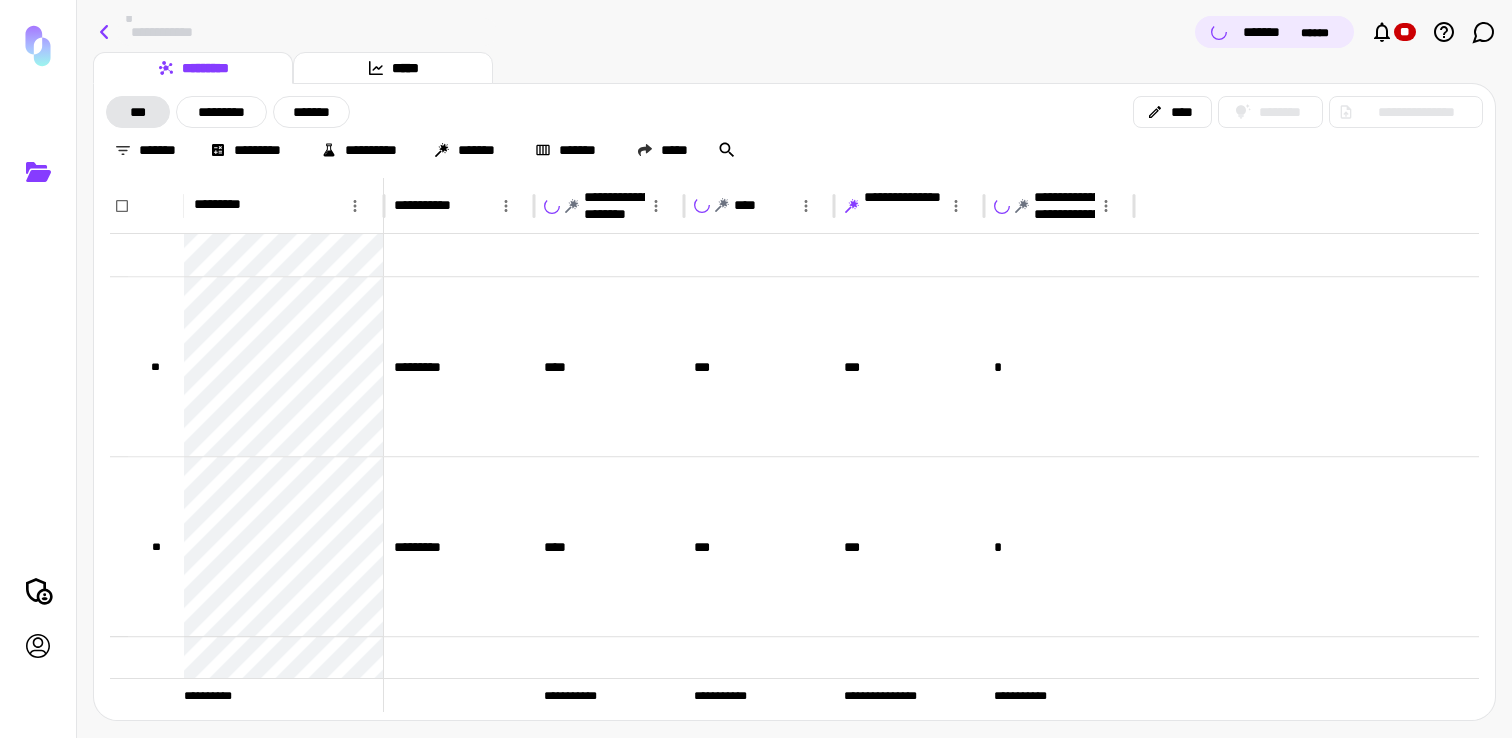 click 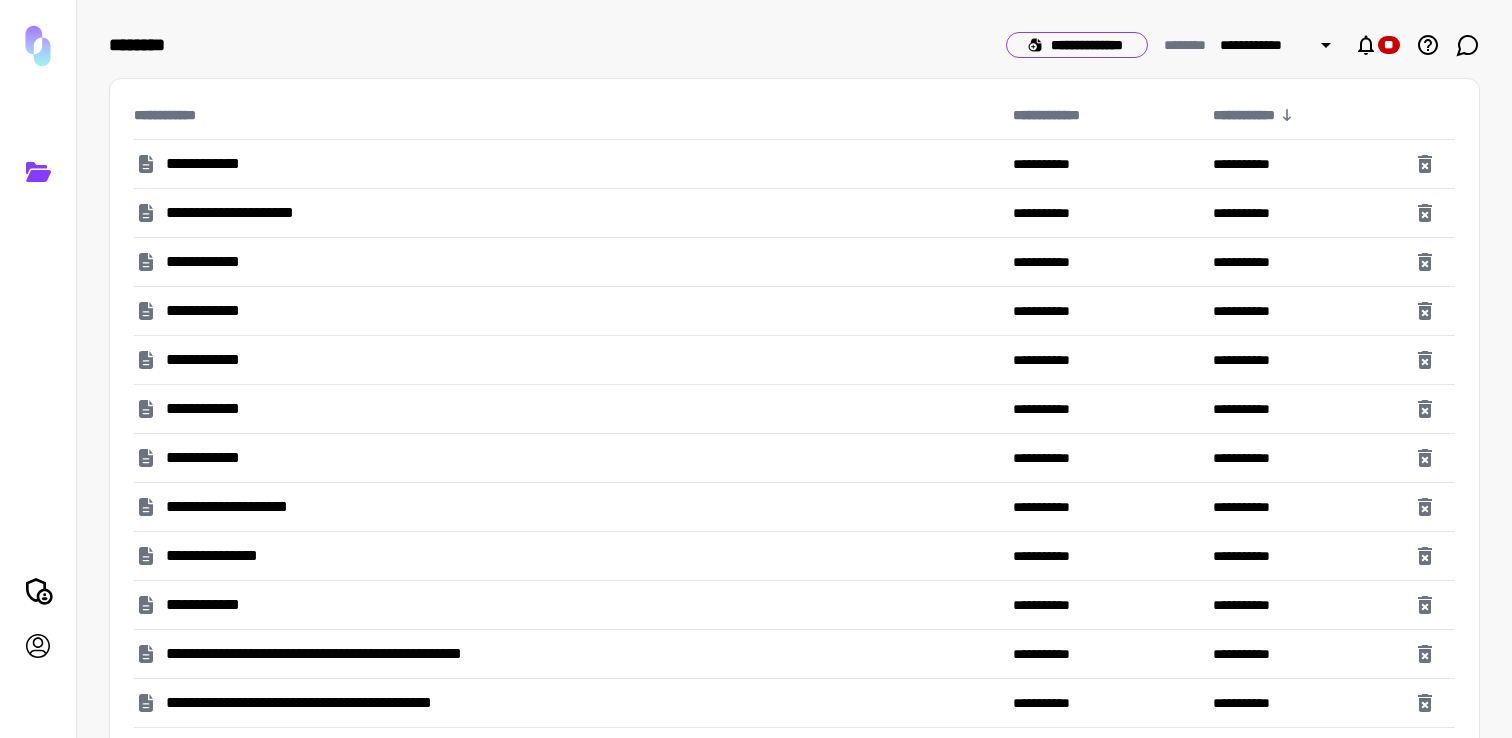 click on "**********" at bounding box center (1077, 45) 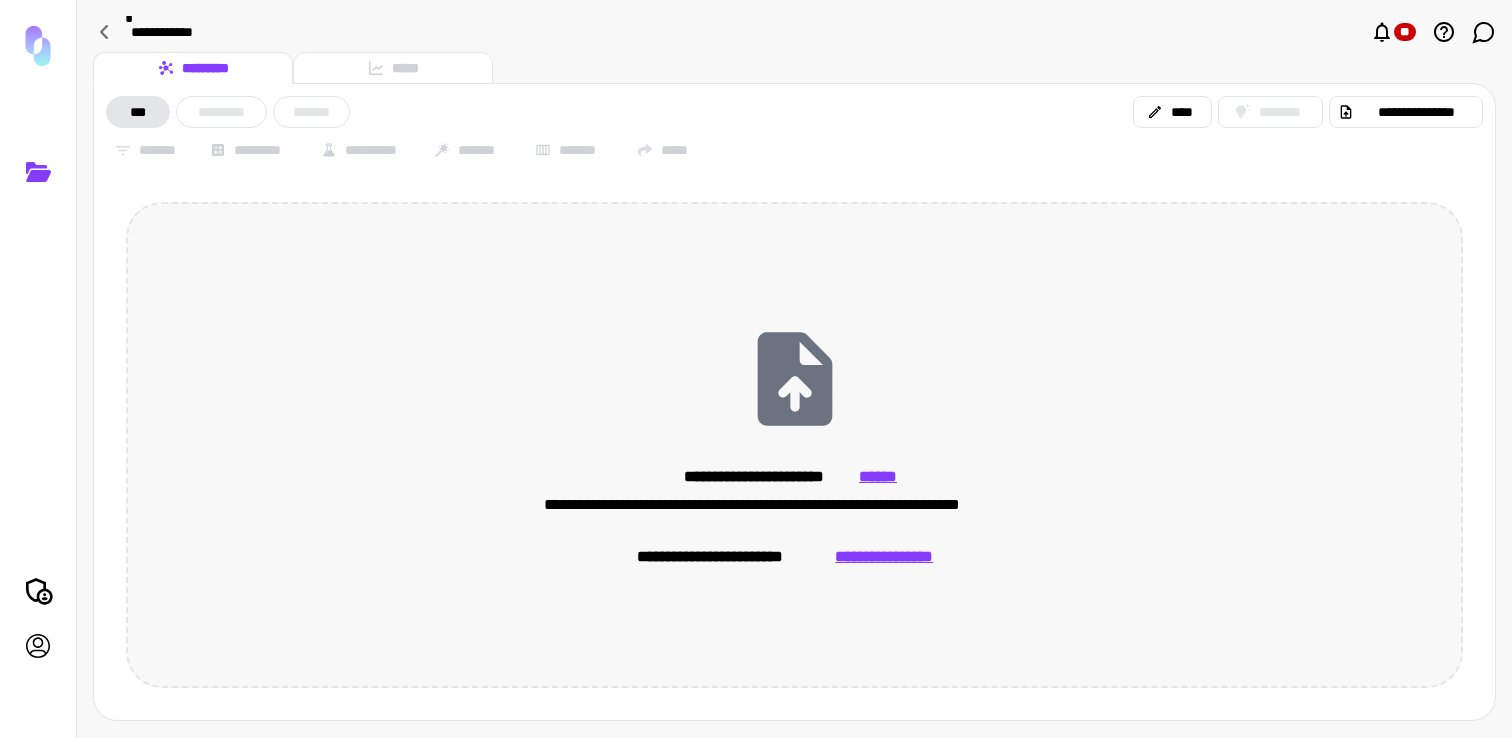 click on "**********" at bounding box center [884, 557] 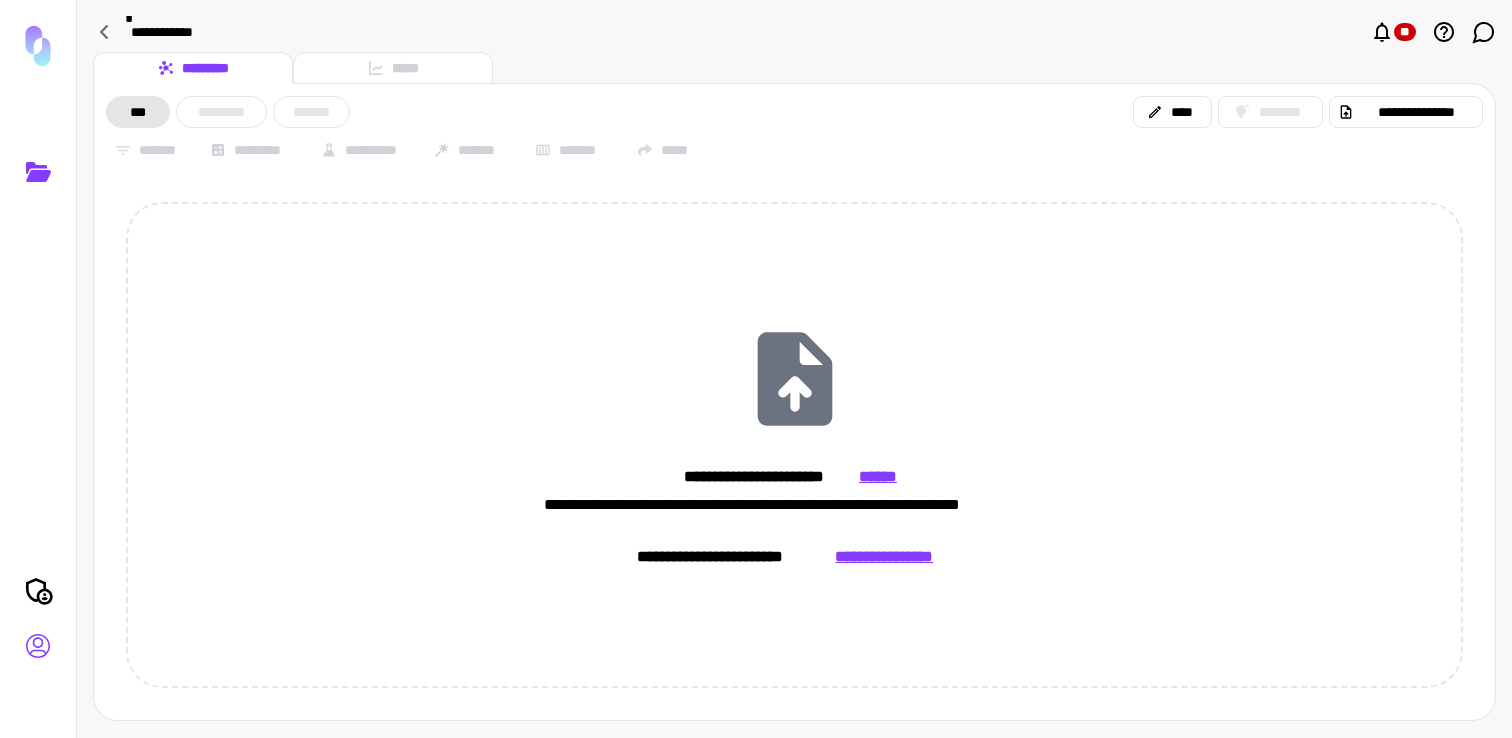 click at bounding box center (38, 646) 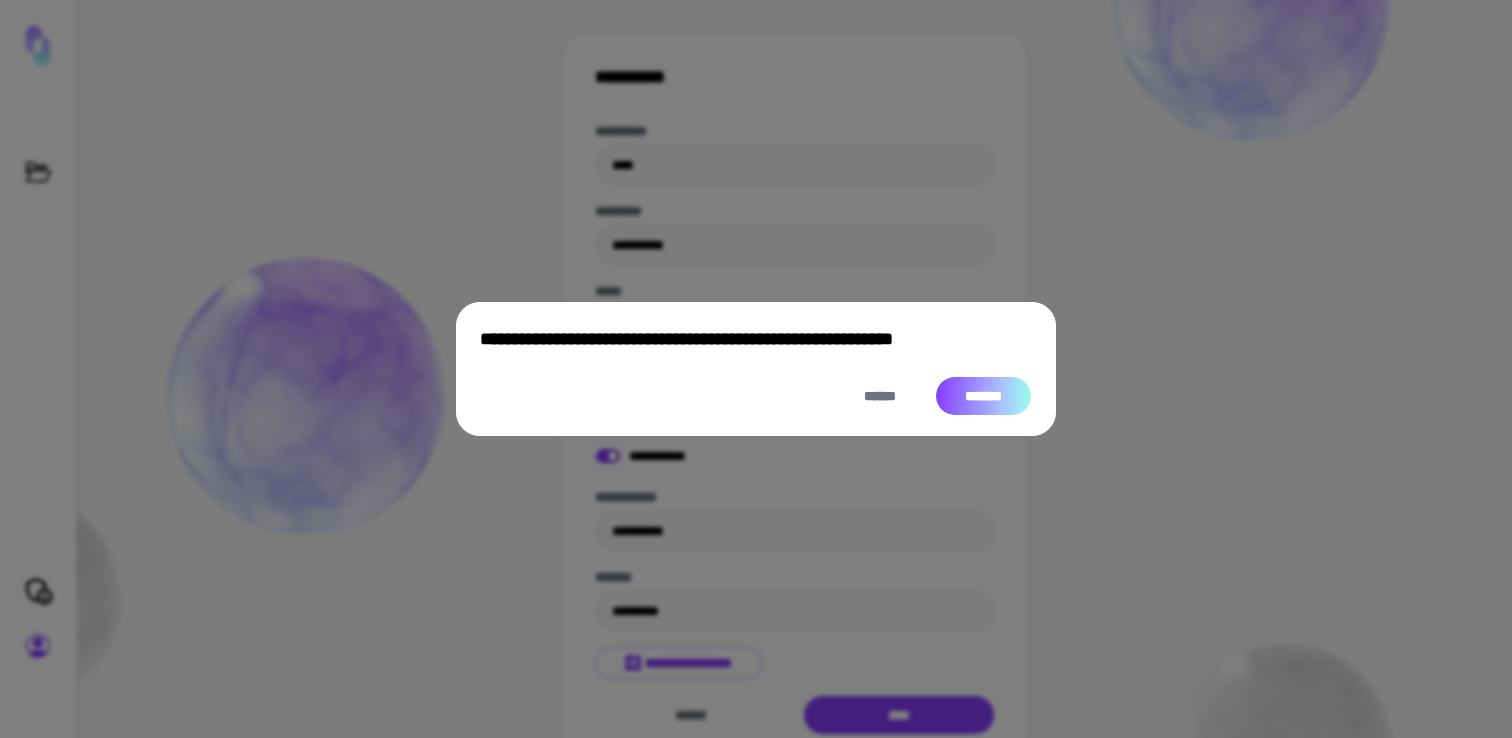 click on "*******" at bounding box center [983, 396] 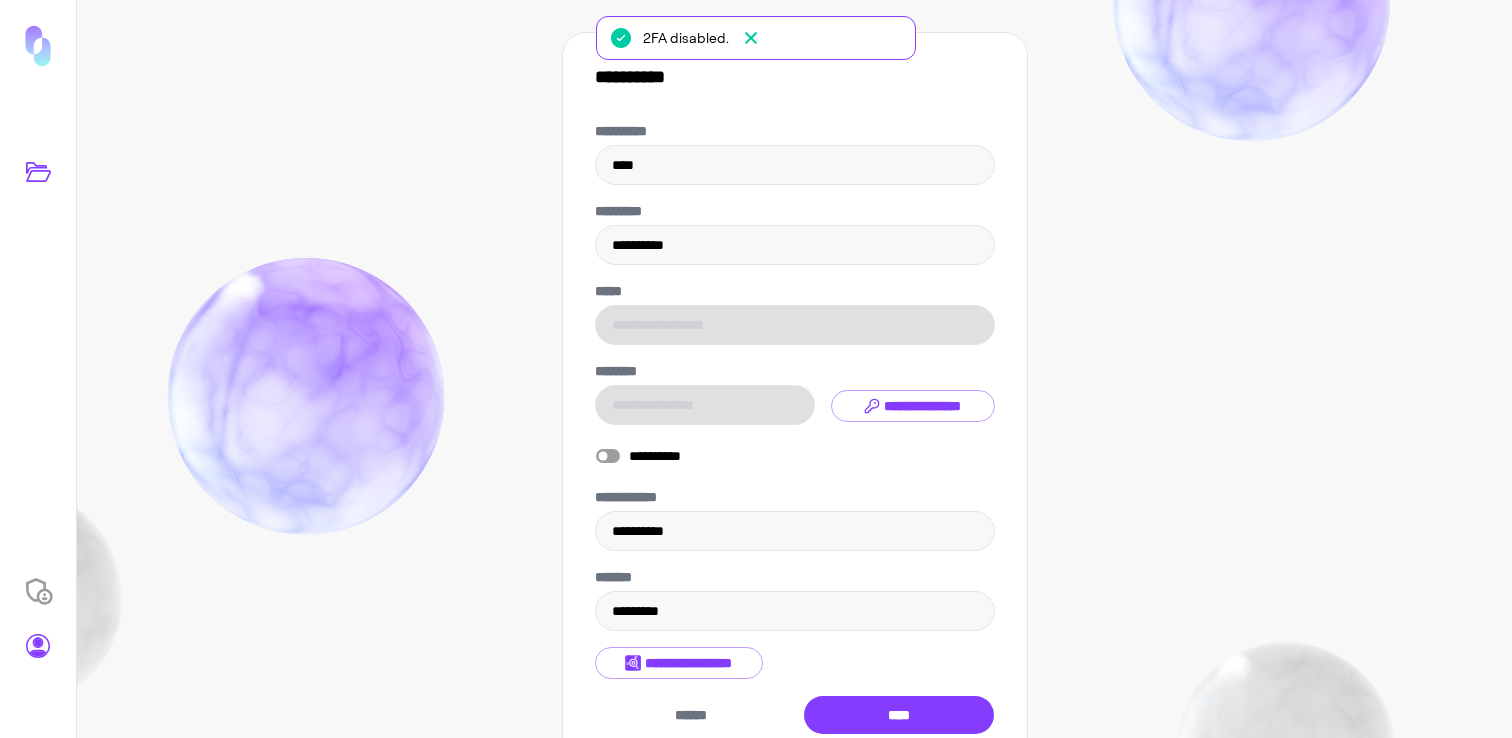 click 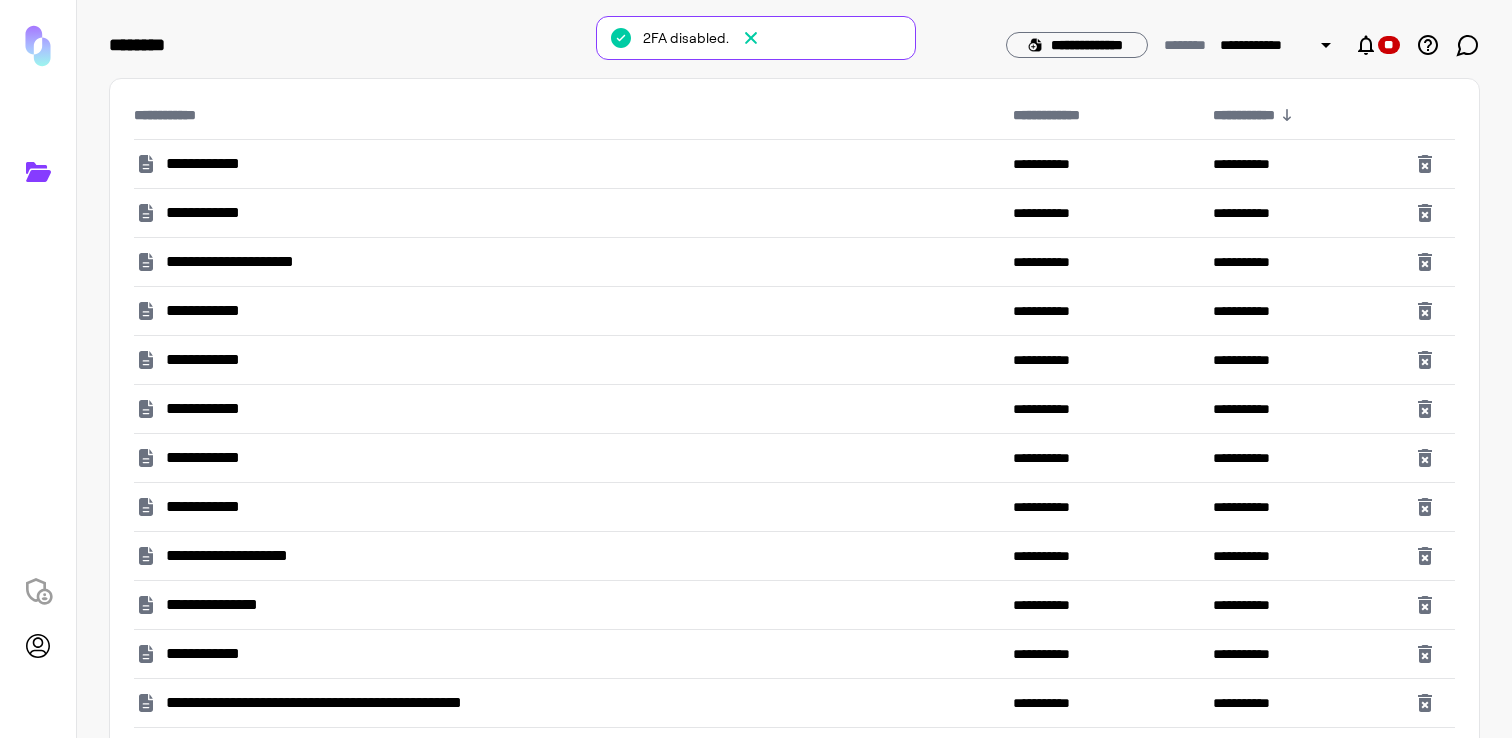 click on "**********" at bounding box center (565, 164) 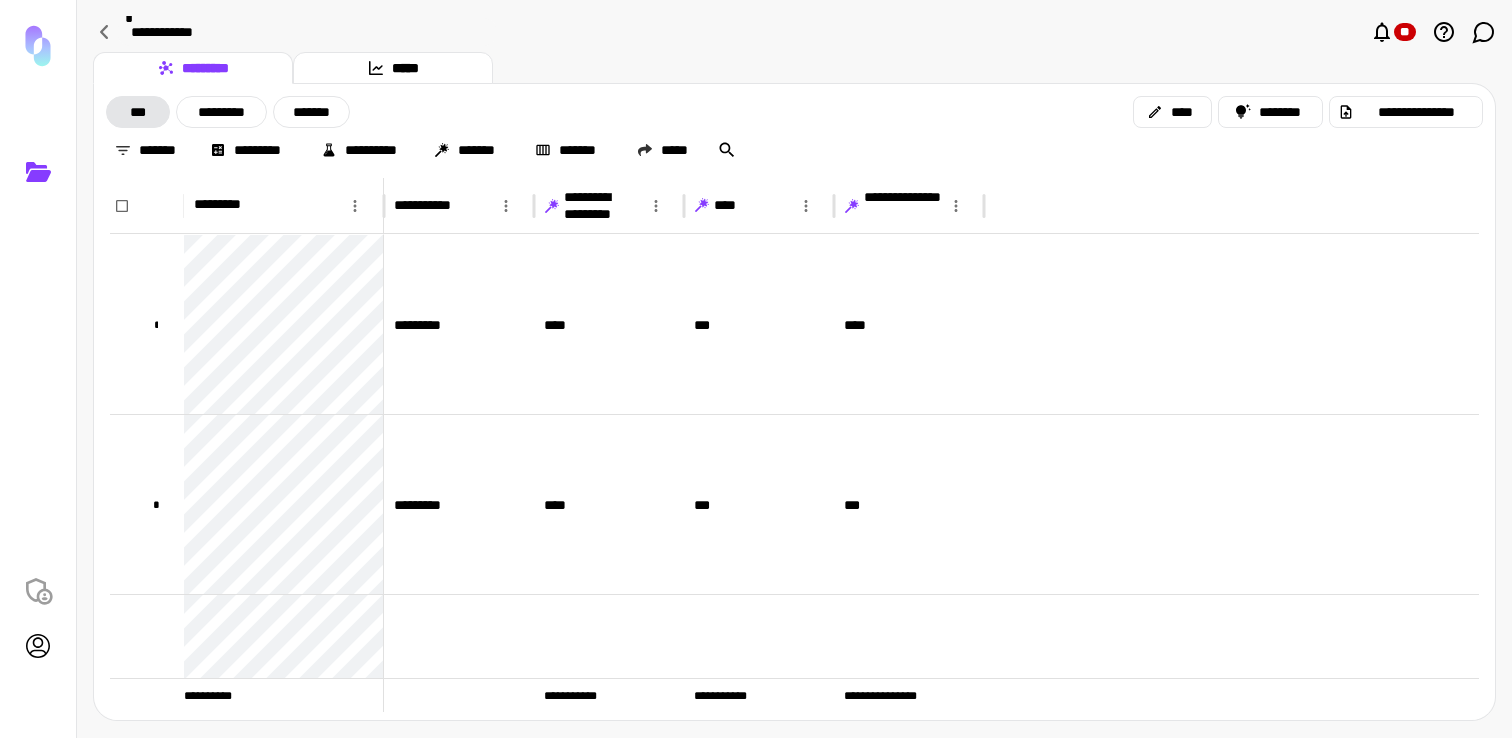 click 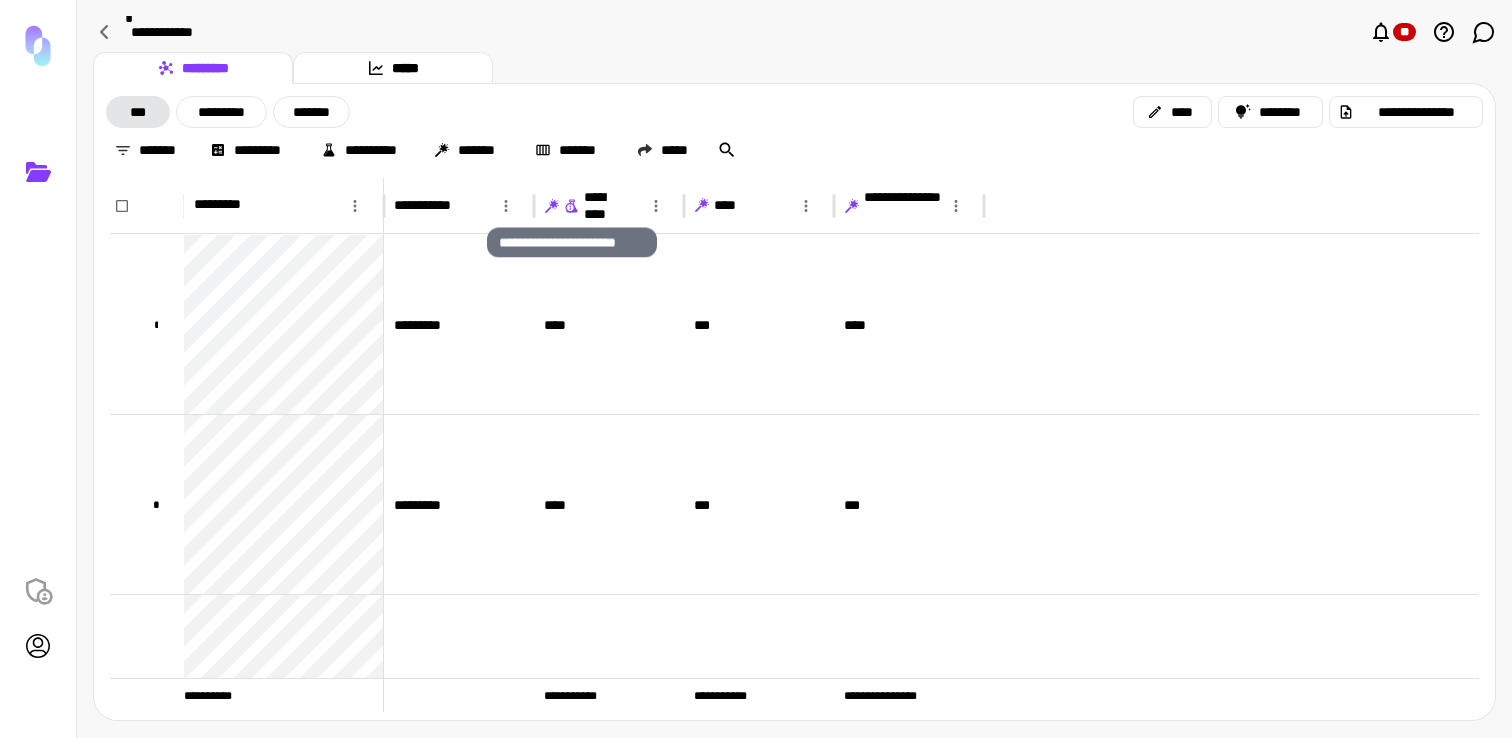 click 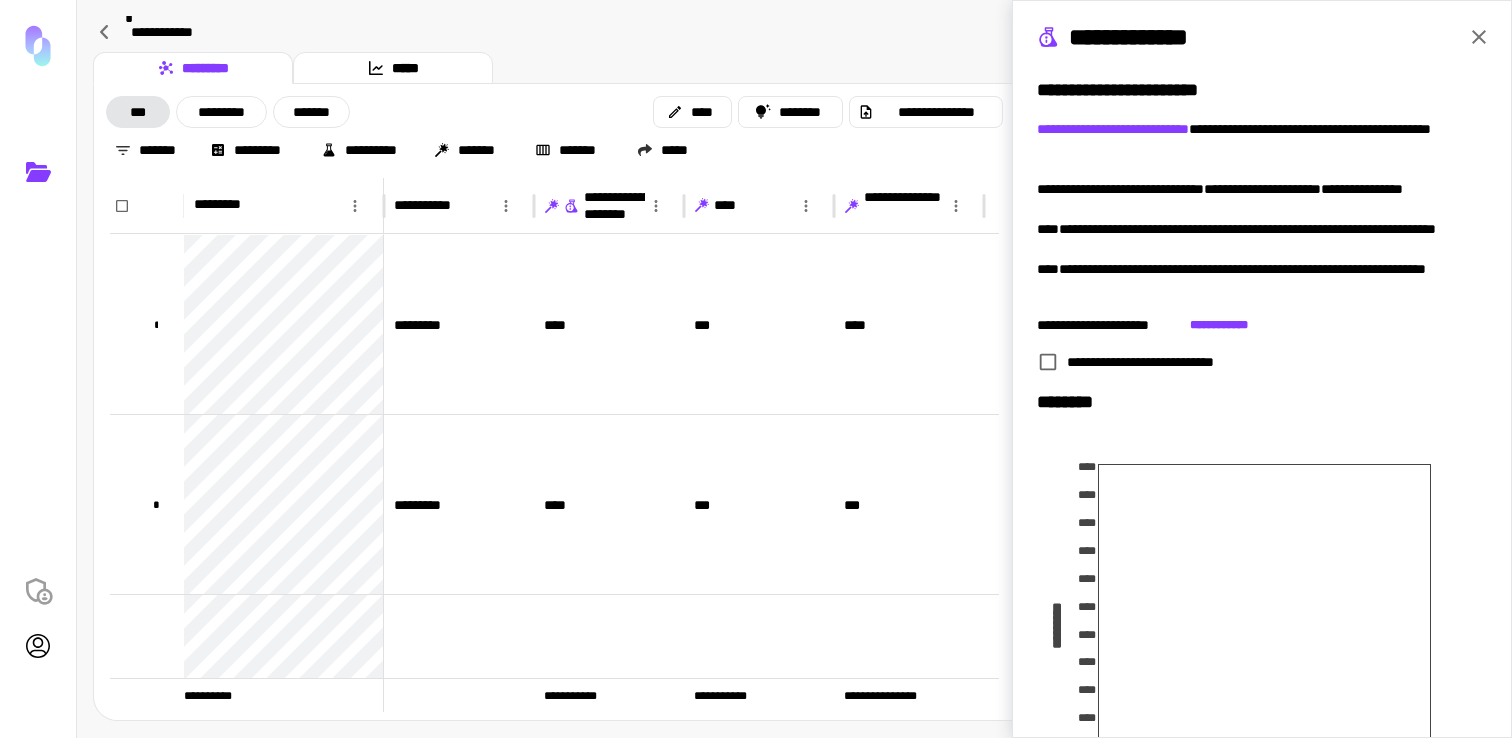 scroll, scrollTop: 341, scrollLeft: 0, axis: vertical 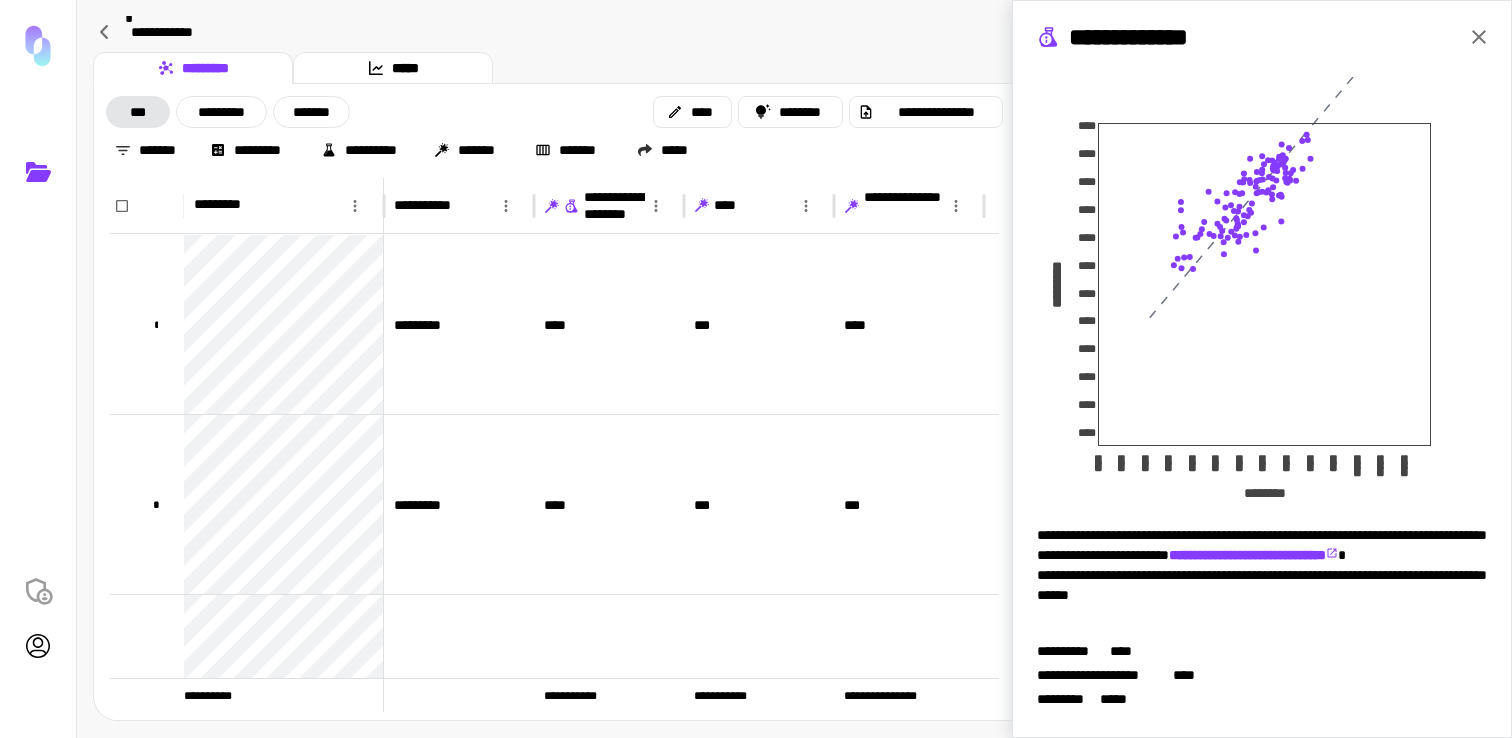 click on "*****" at bounding box center [1118, 699] 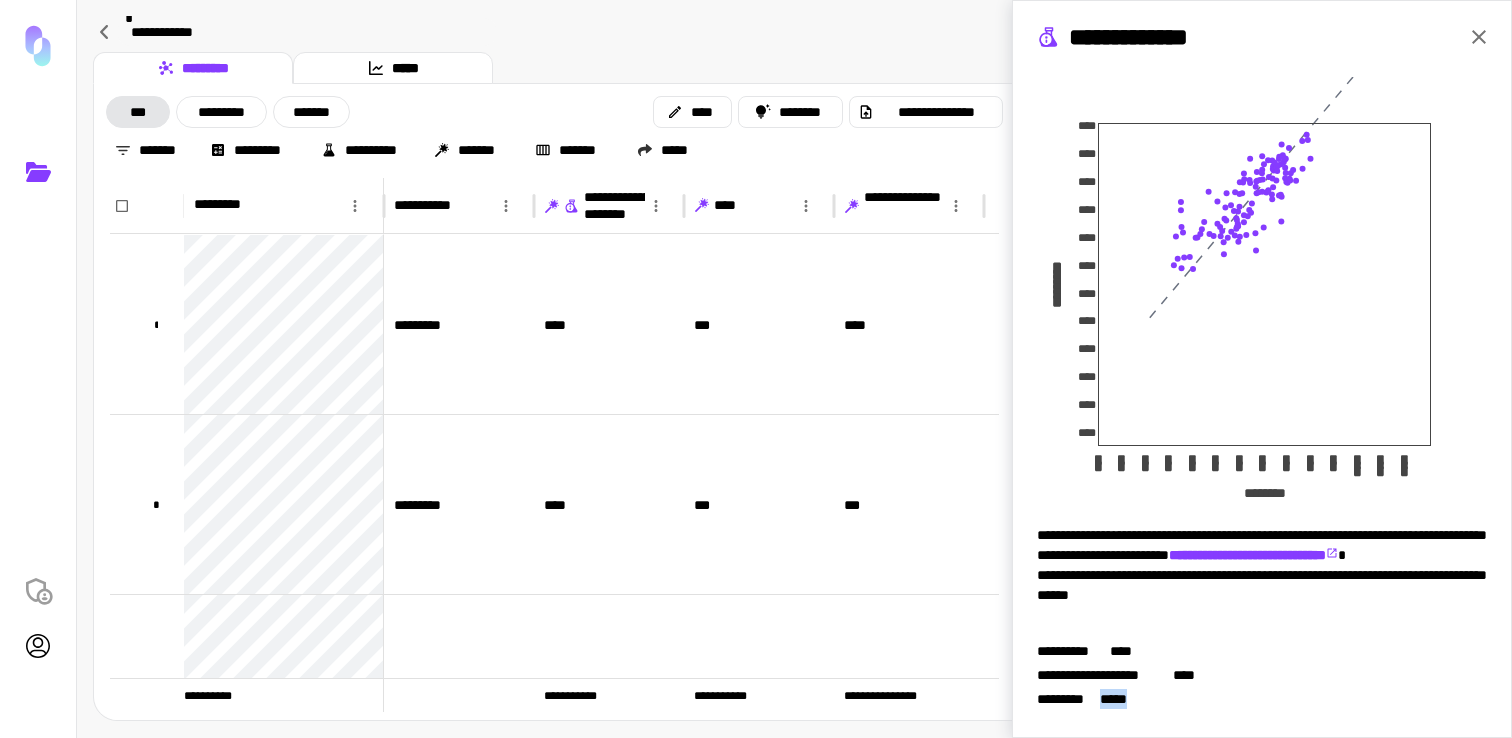 click on "*****" at bounding box center [1118, 699] 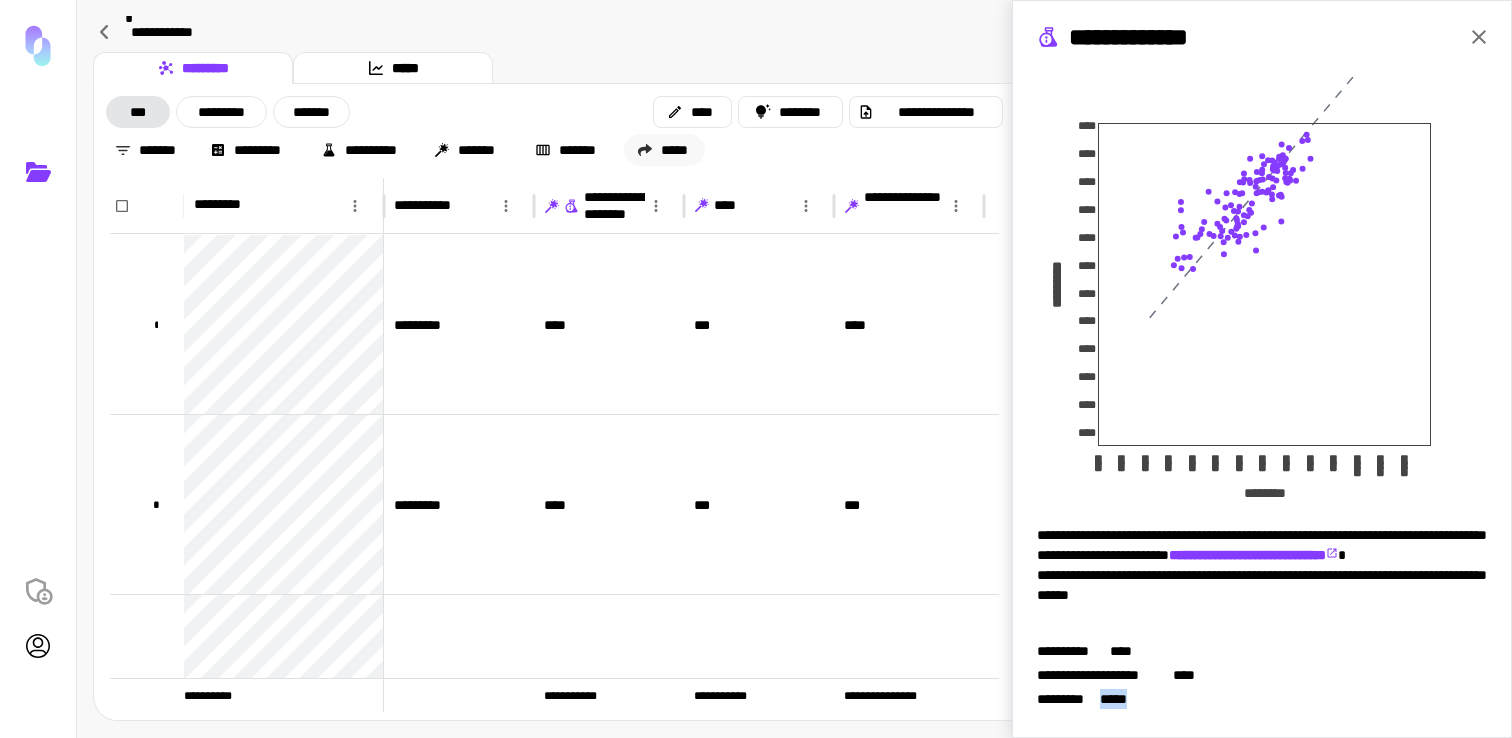click on "*****" at bounding box center (664, 150) 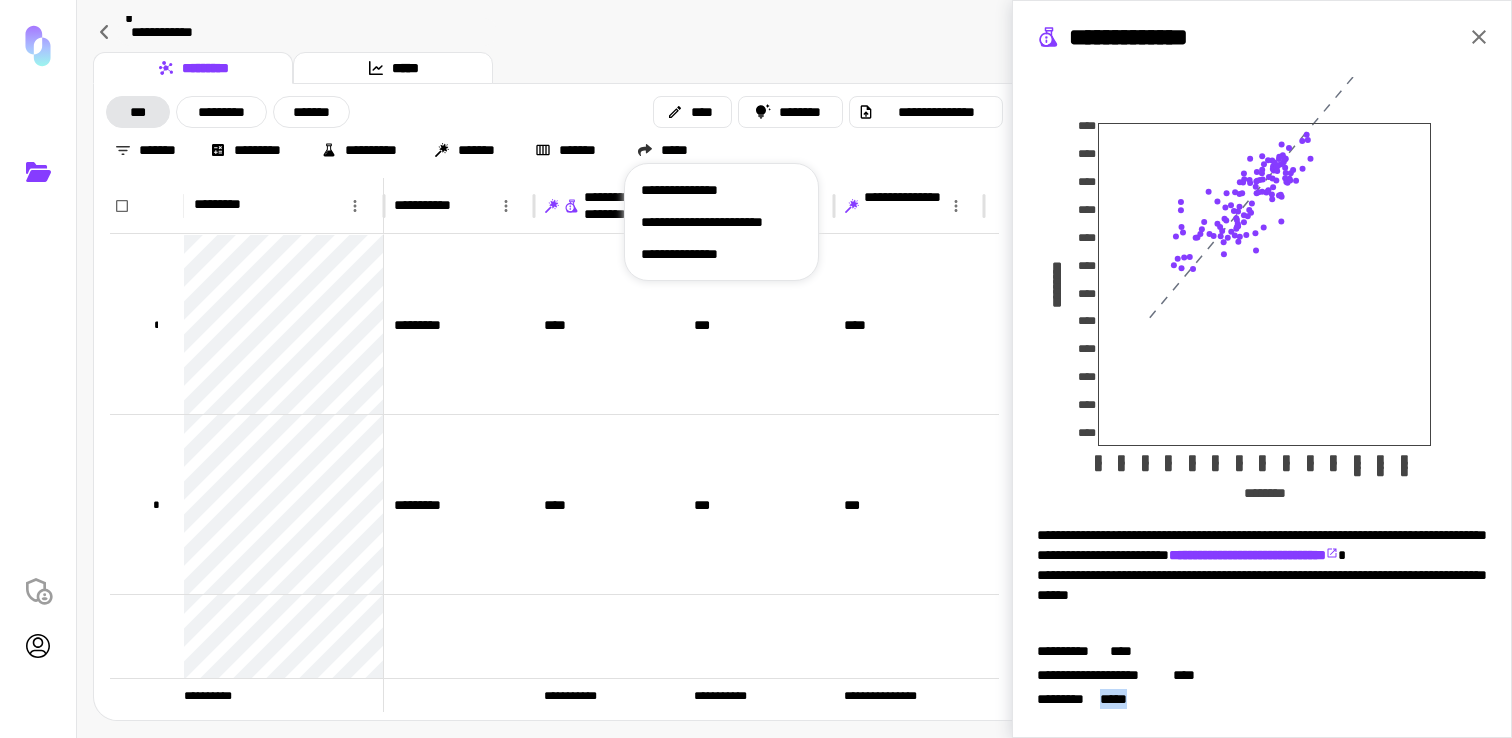 click on "**********" at bounding box center [721, 190] 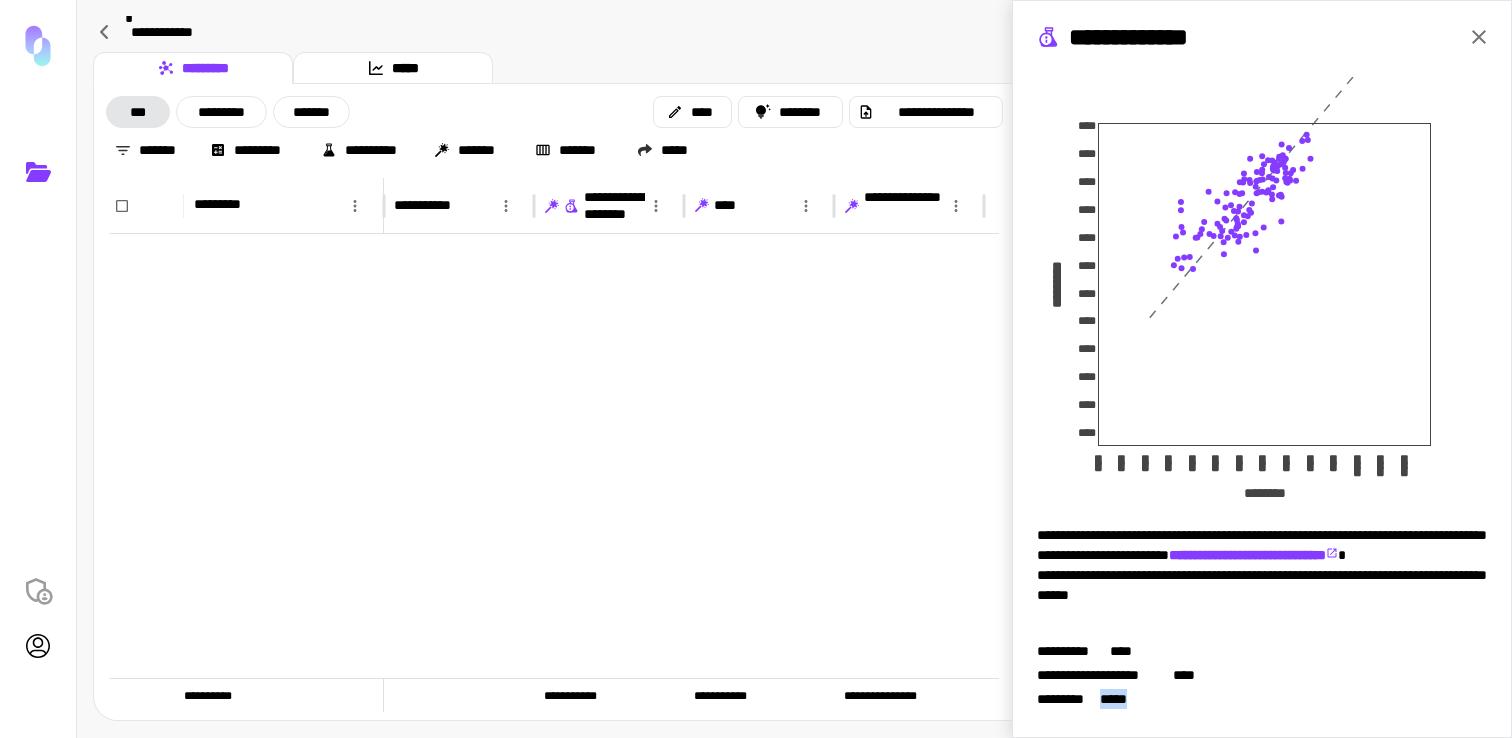 scroll, scrollTop: 2138, scrollLeft: 0, axis: vertical 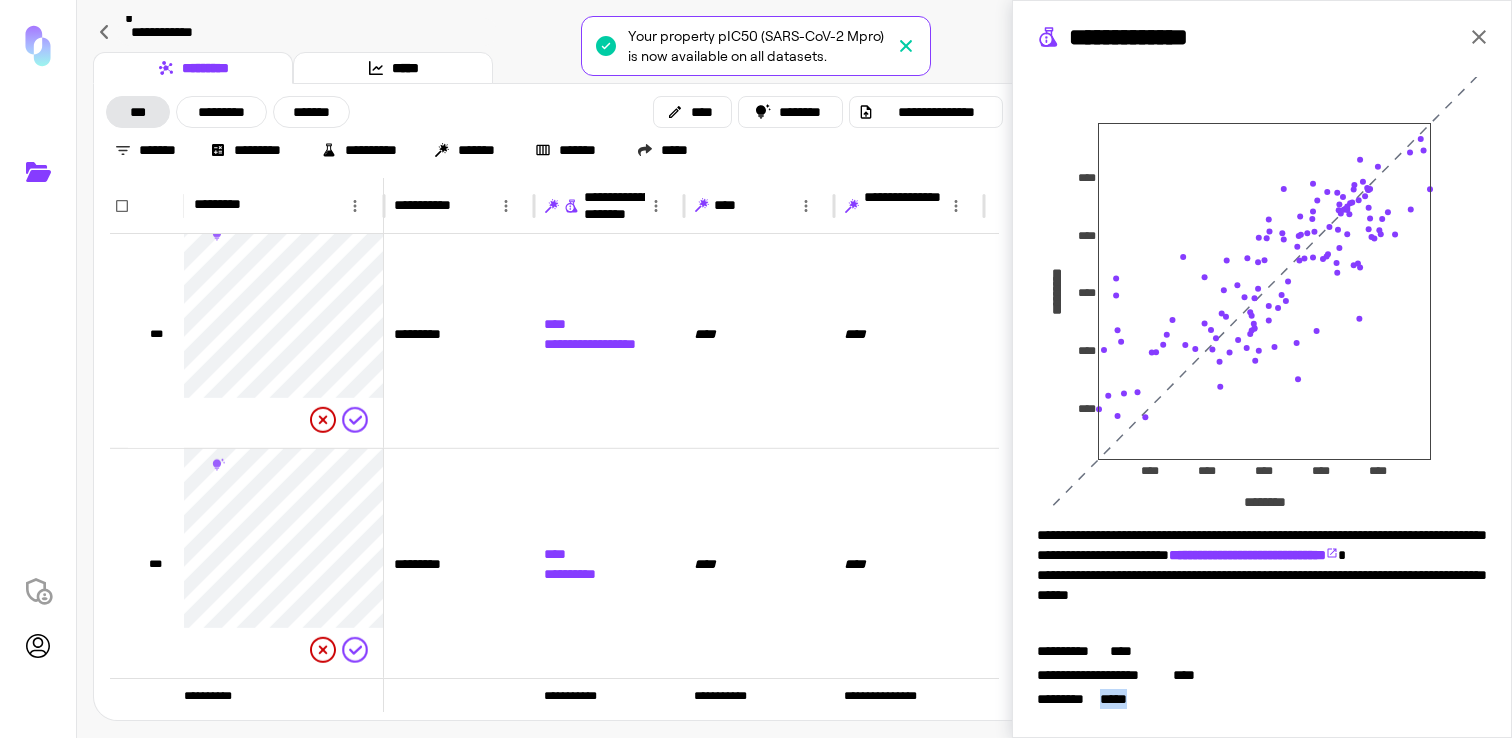 click on "*****" at bounding box center [1118, 699] 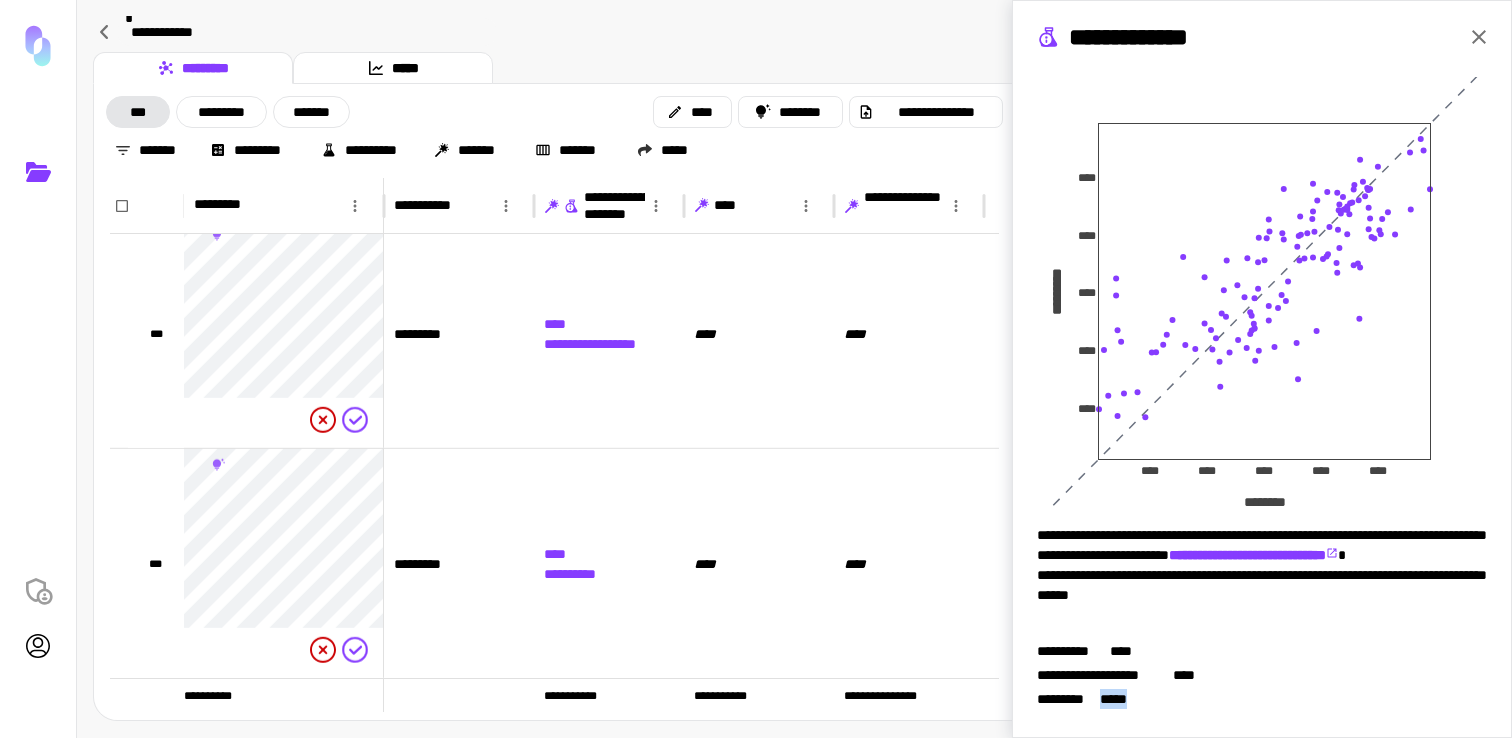click 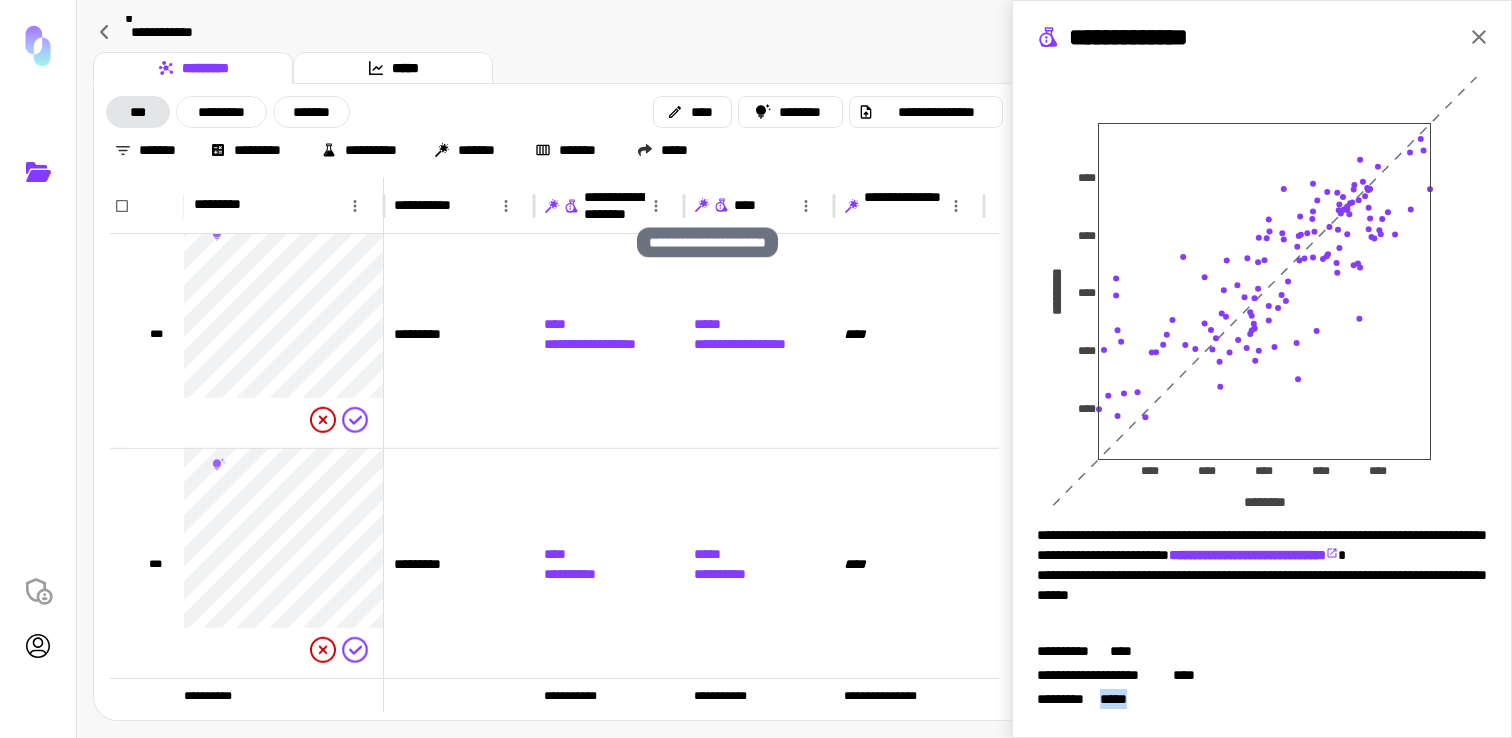 click 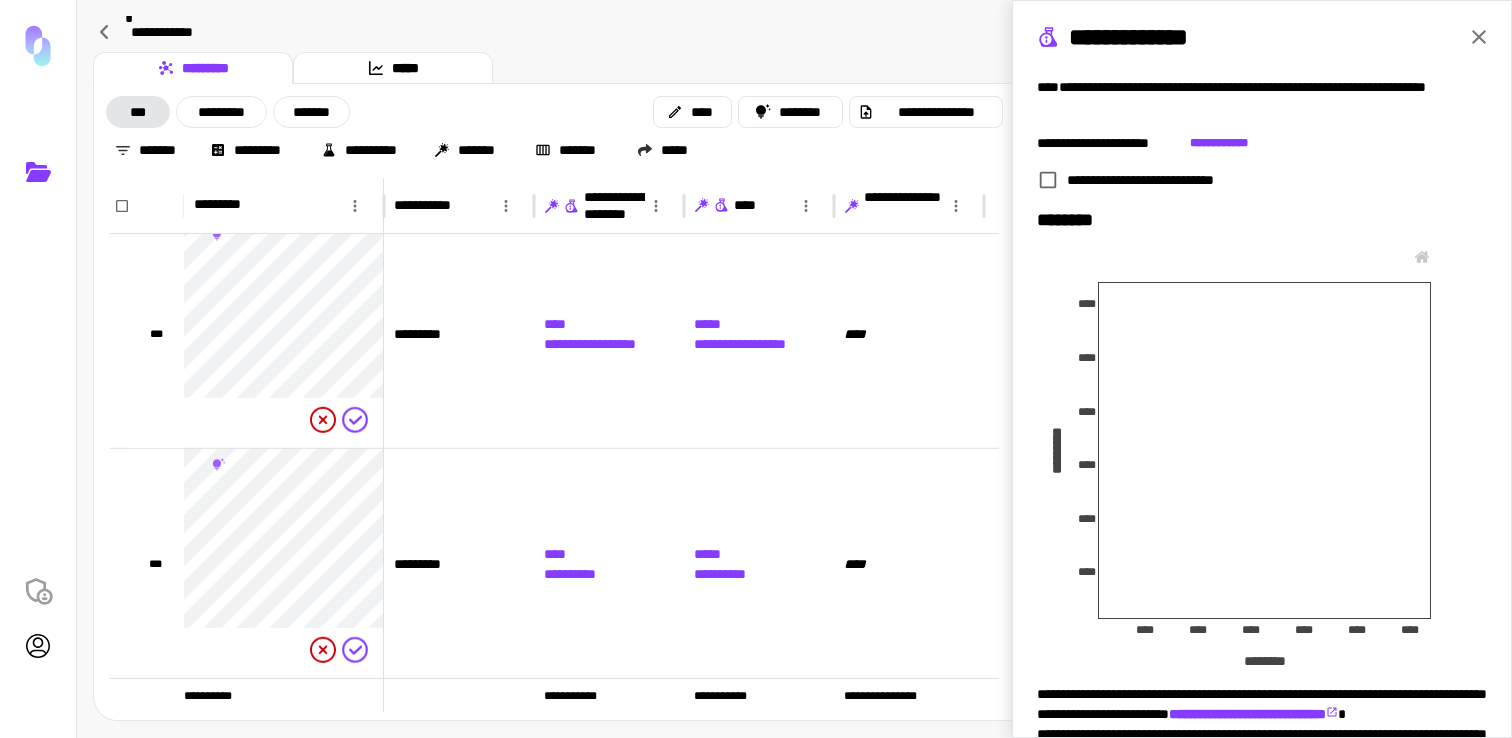 scroll, scrollTop: 321, scrollLeft: 0, axis: vertical 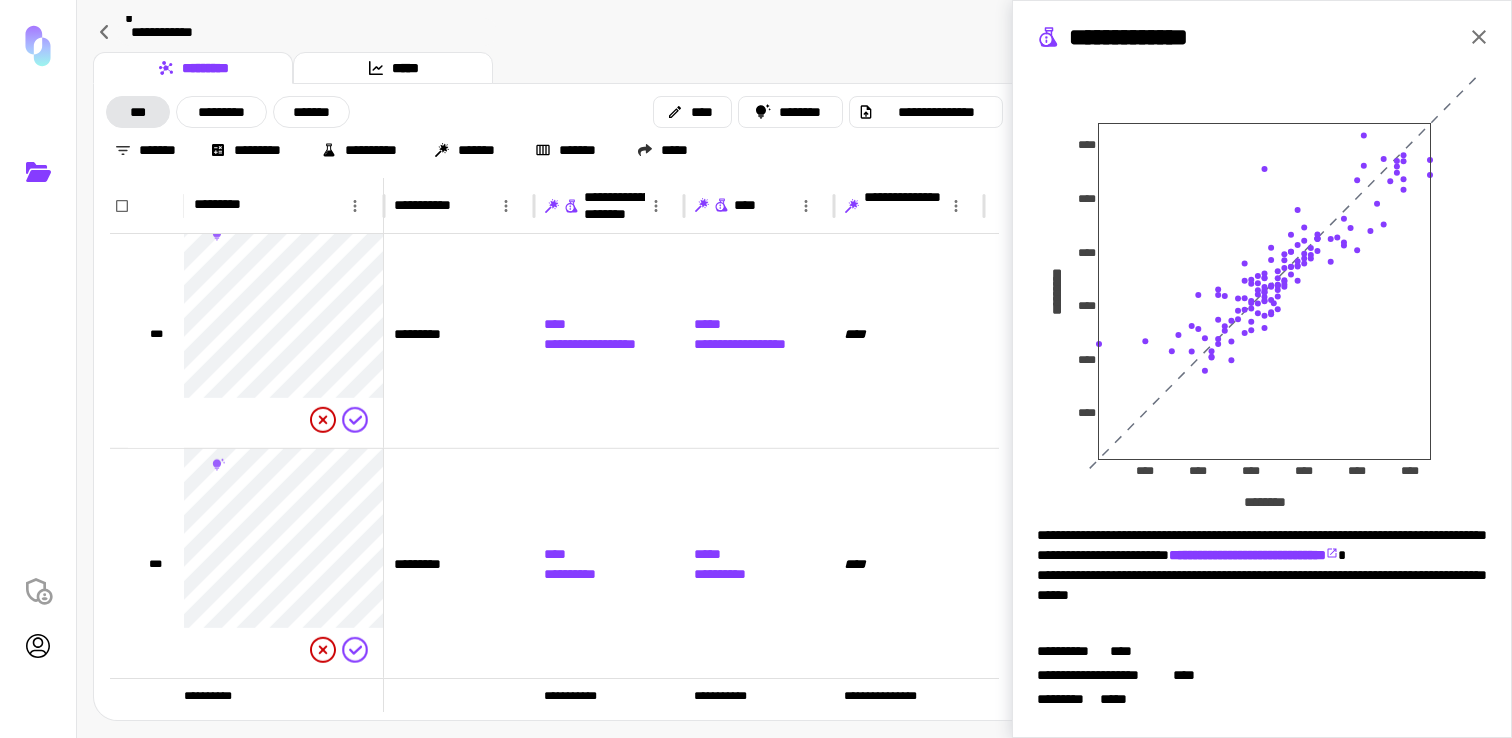 click on "*****" at bounding box center (1119, 699) 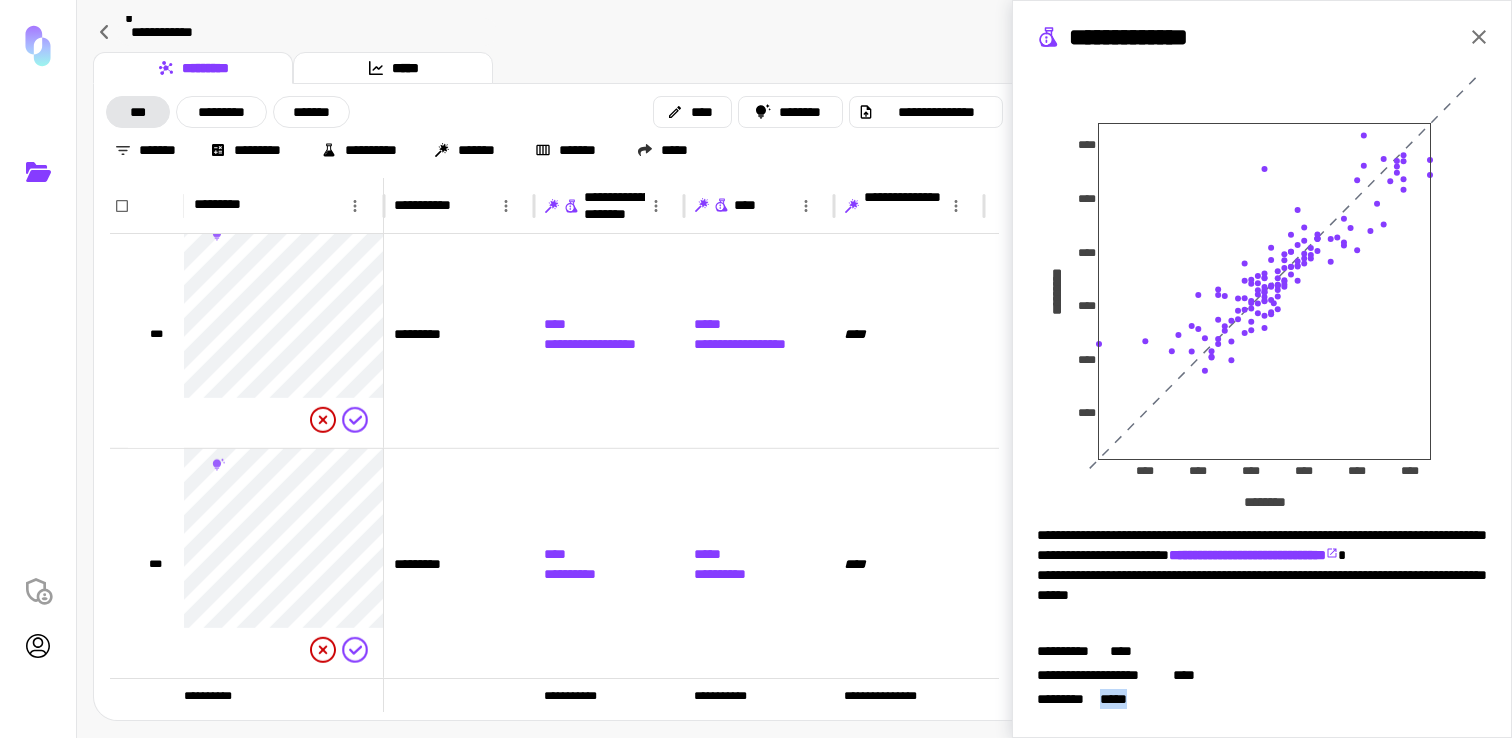 click on "*****" at bounding box center (1119, 699) 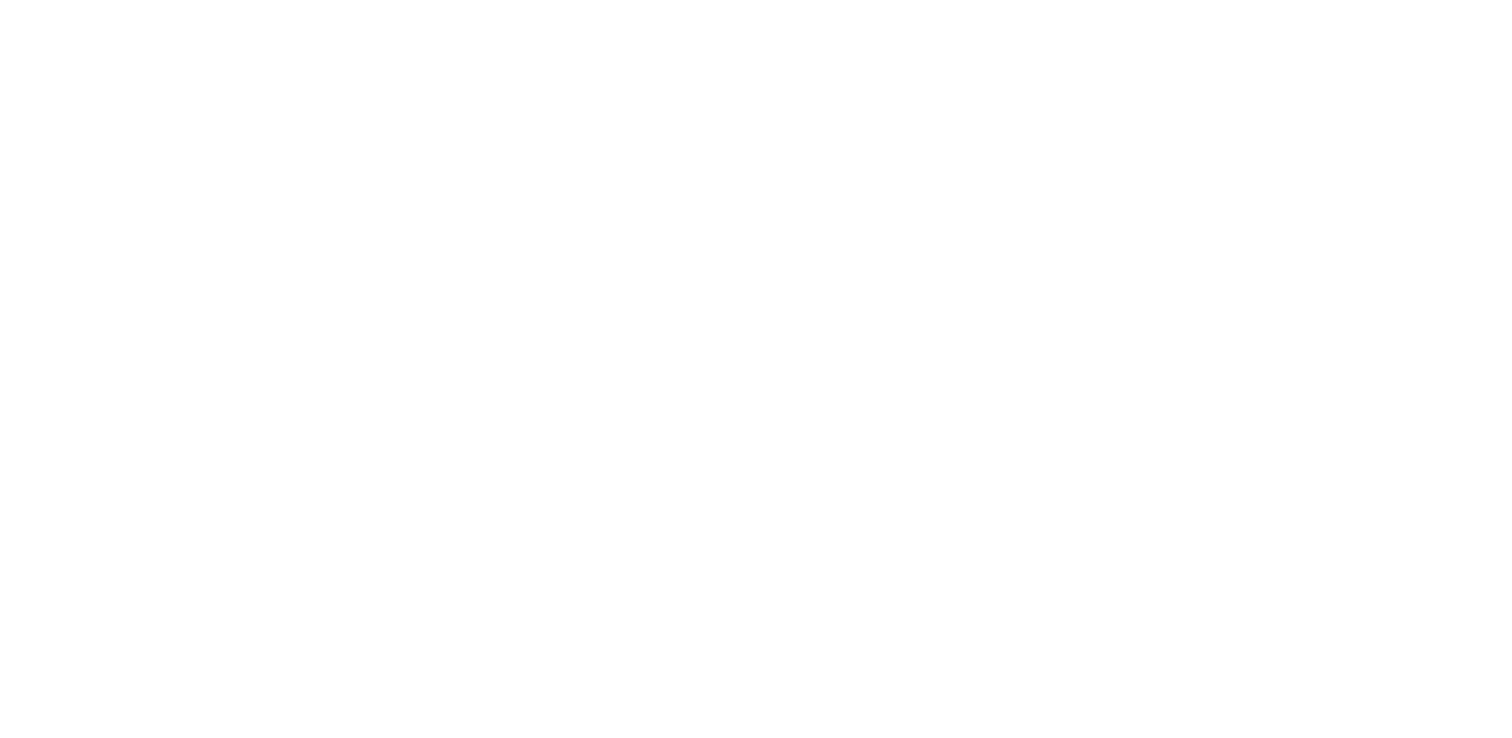 scroll, scrollTop: 0, scrollLeft: 0, axis: both 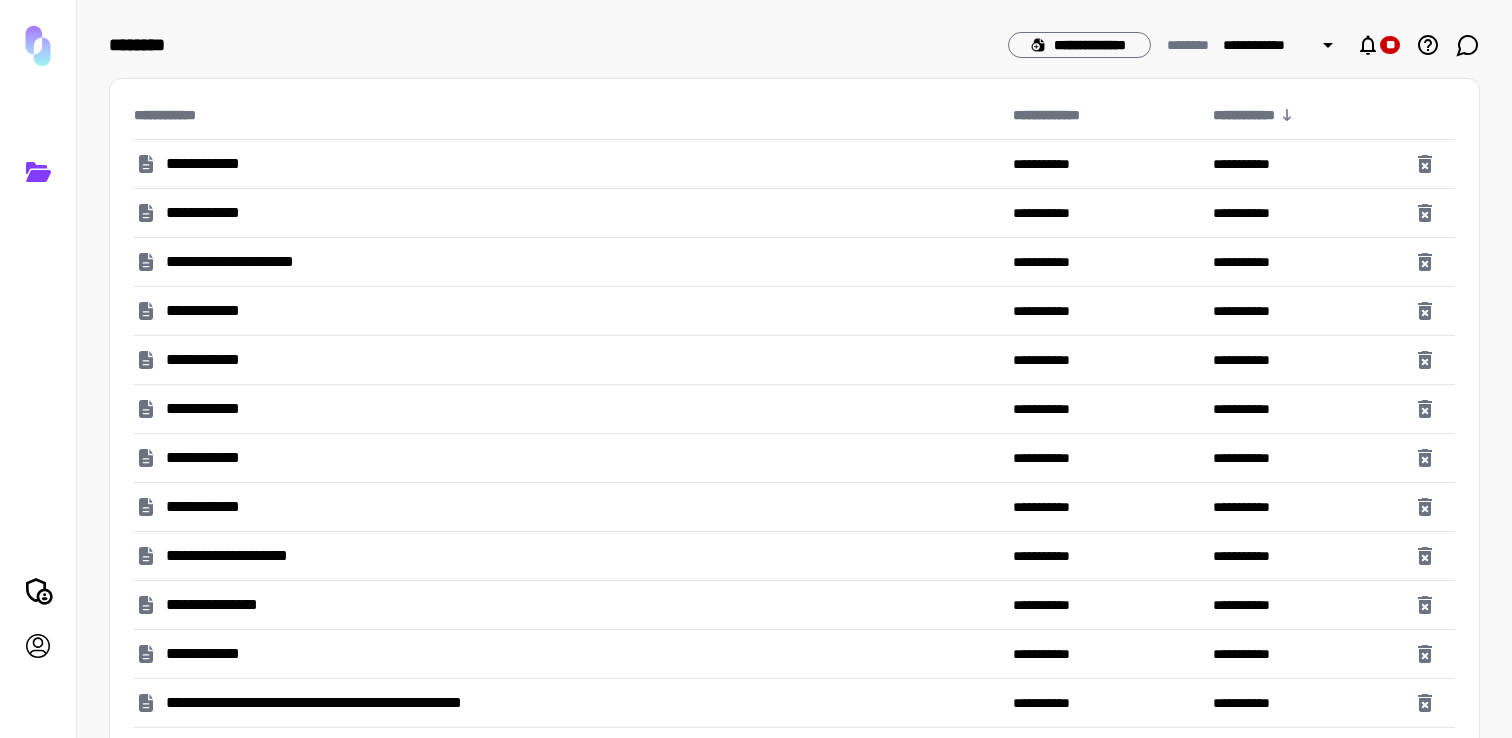 click on "**********" at bounding box center (569, 164) 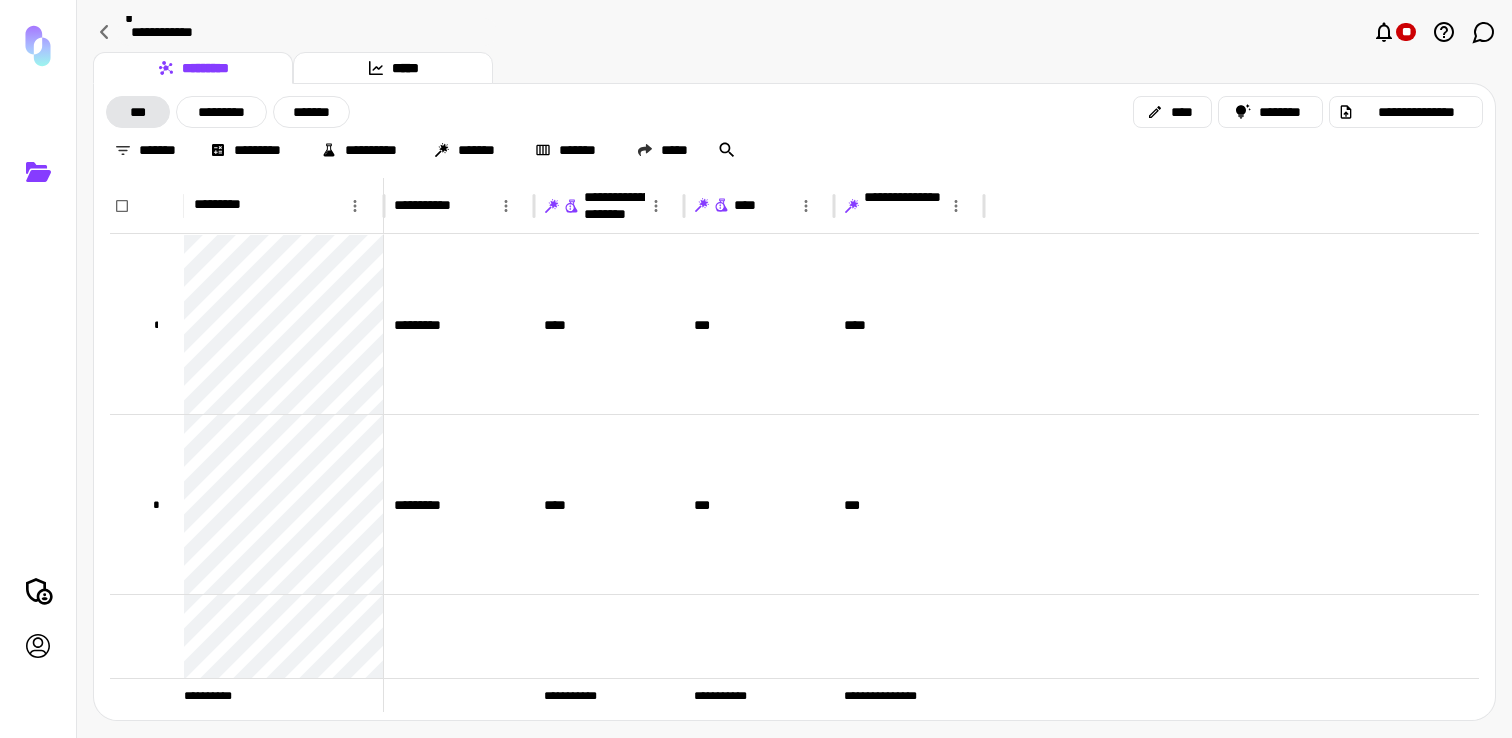 click 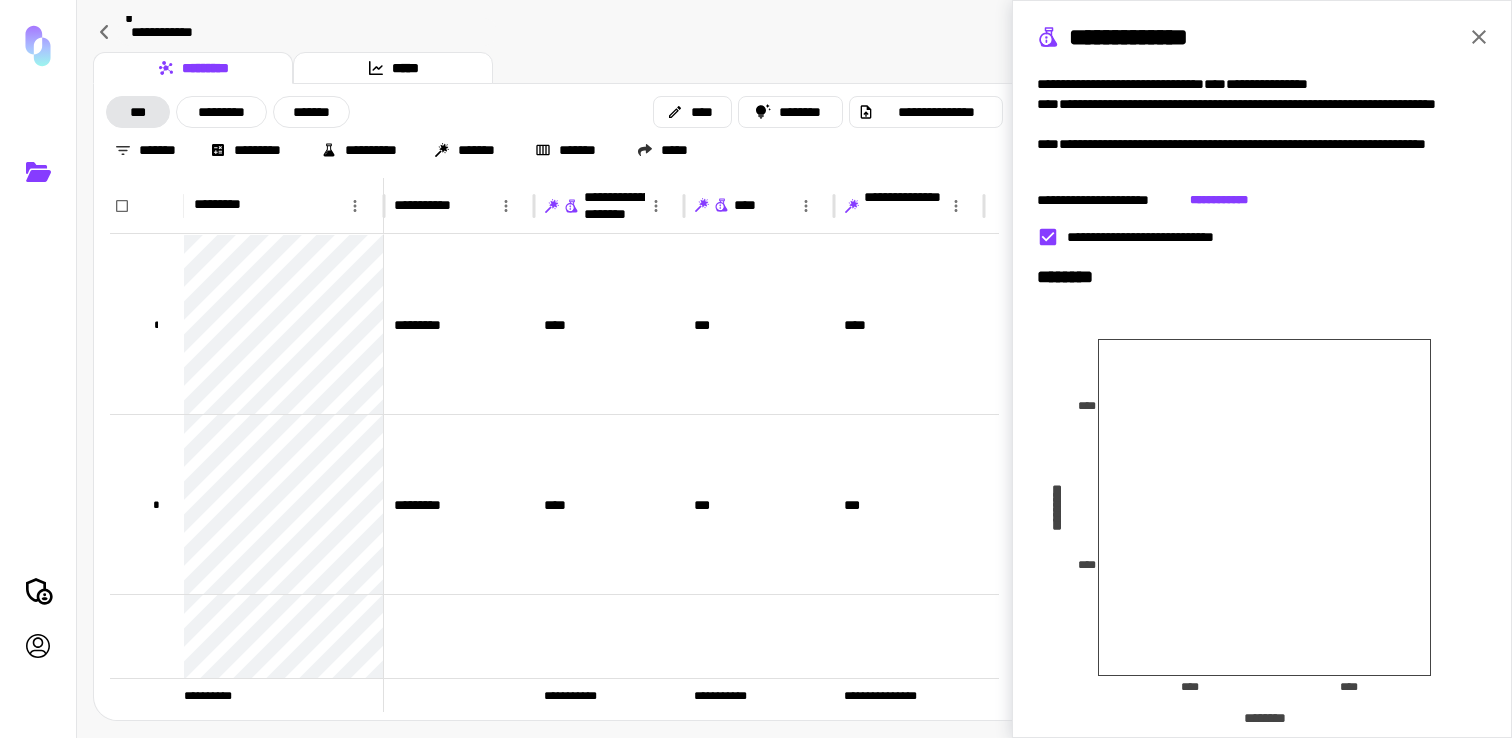 scroll, scrollTop: 321, scrollLeft: 0, axis: vertical 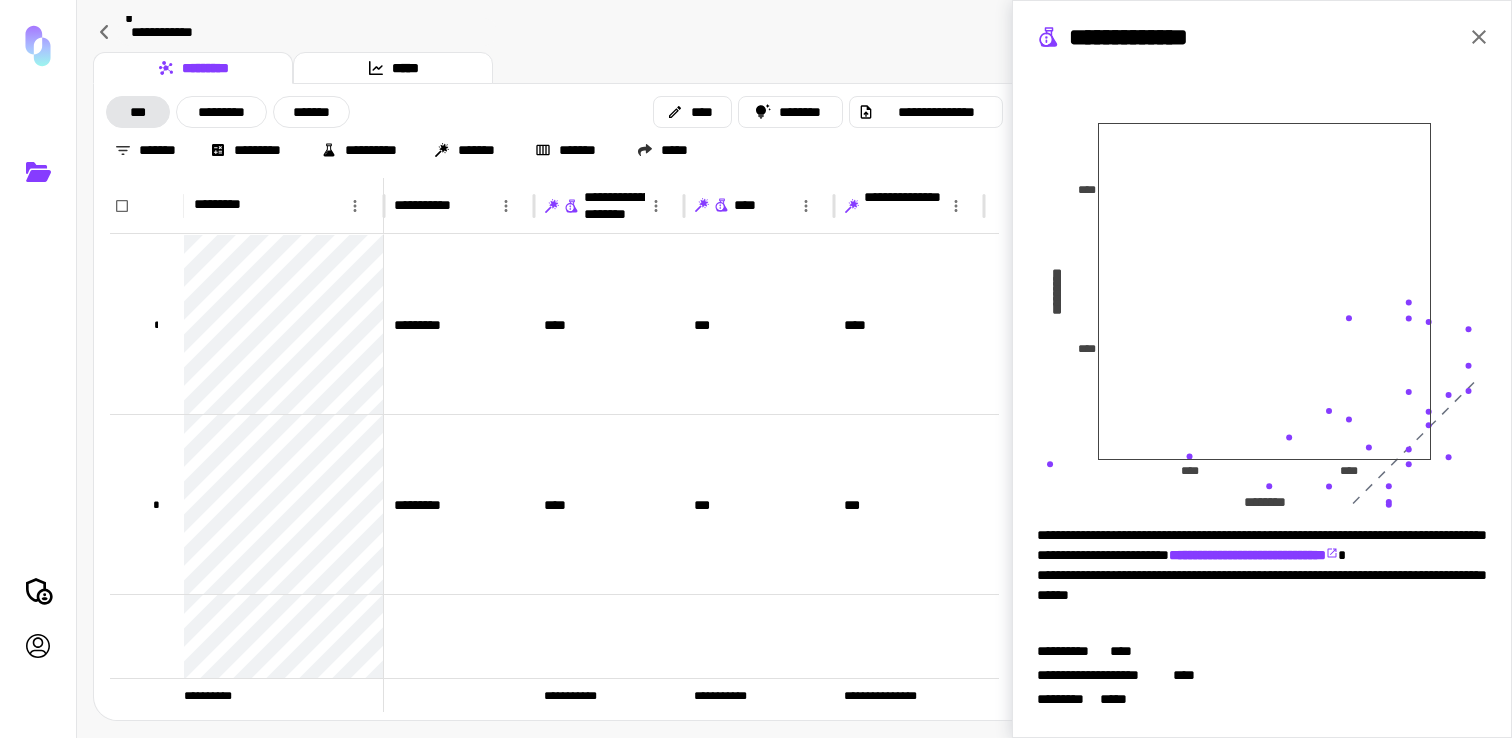 click on "*****" at bounding box center [1119, 699] 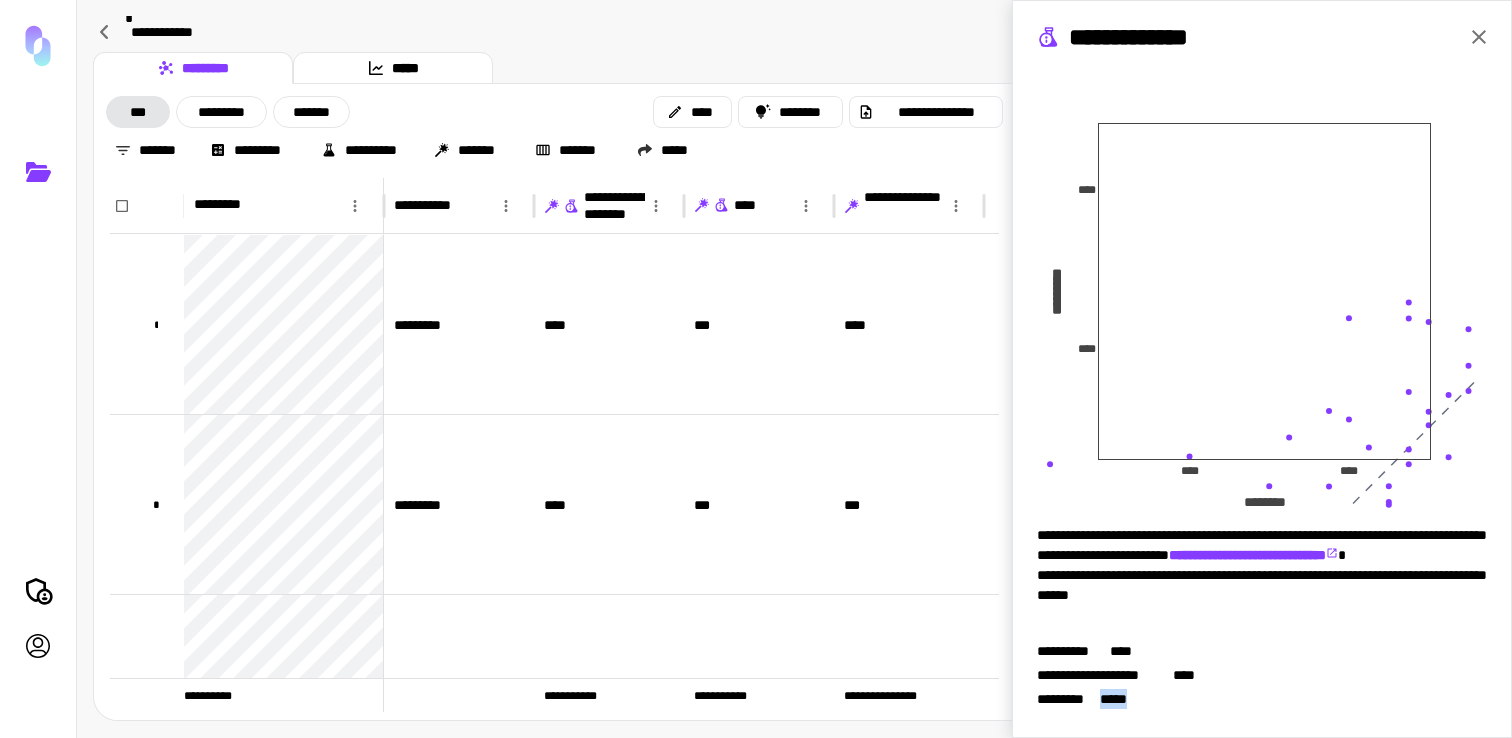 click on "*****" at bounding box center (1119, 699) 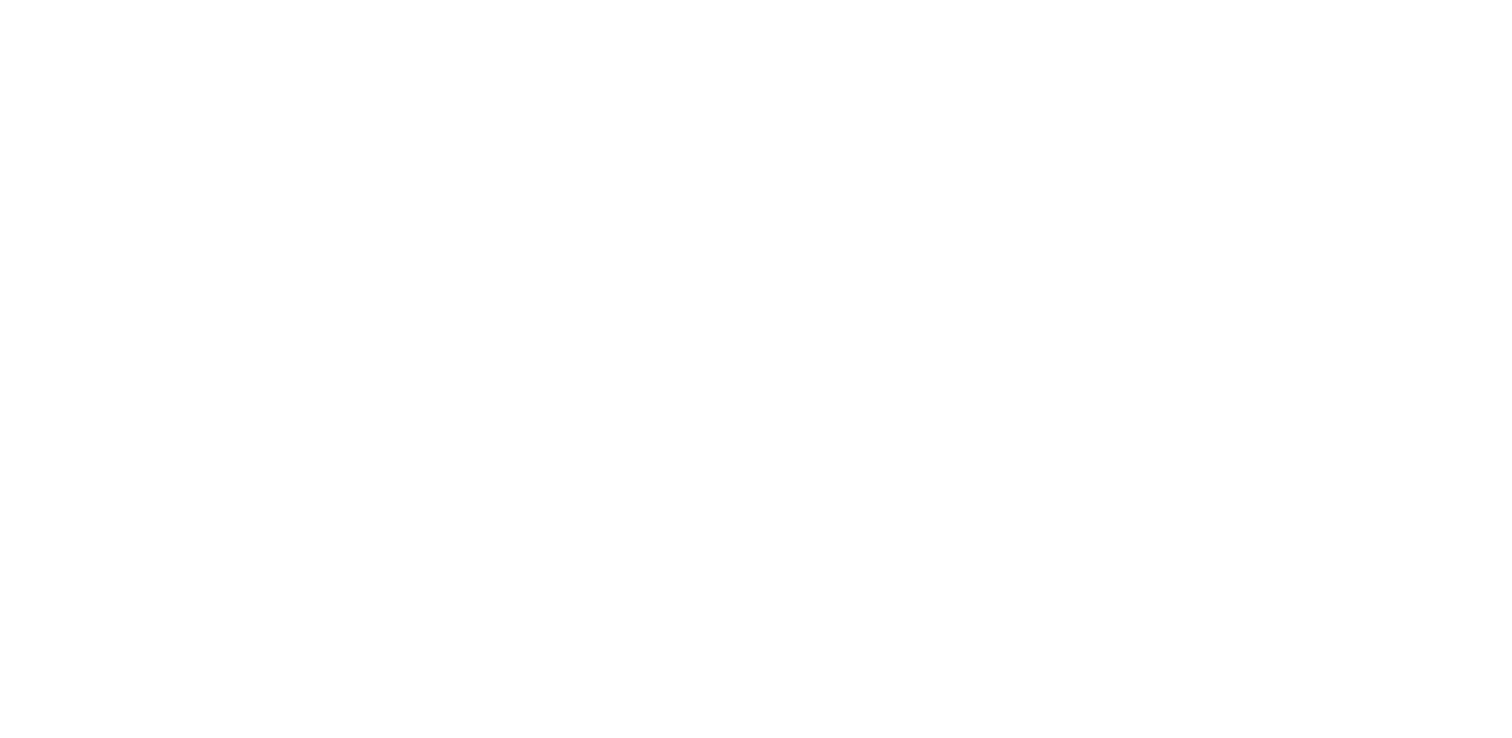 scroll, scrollTop: 0, scrollLeft: 0, axis: both 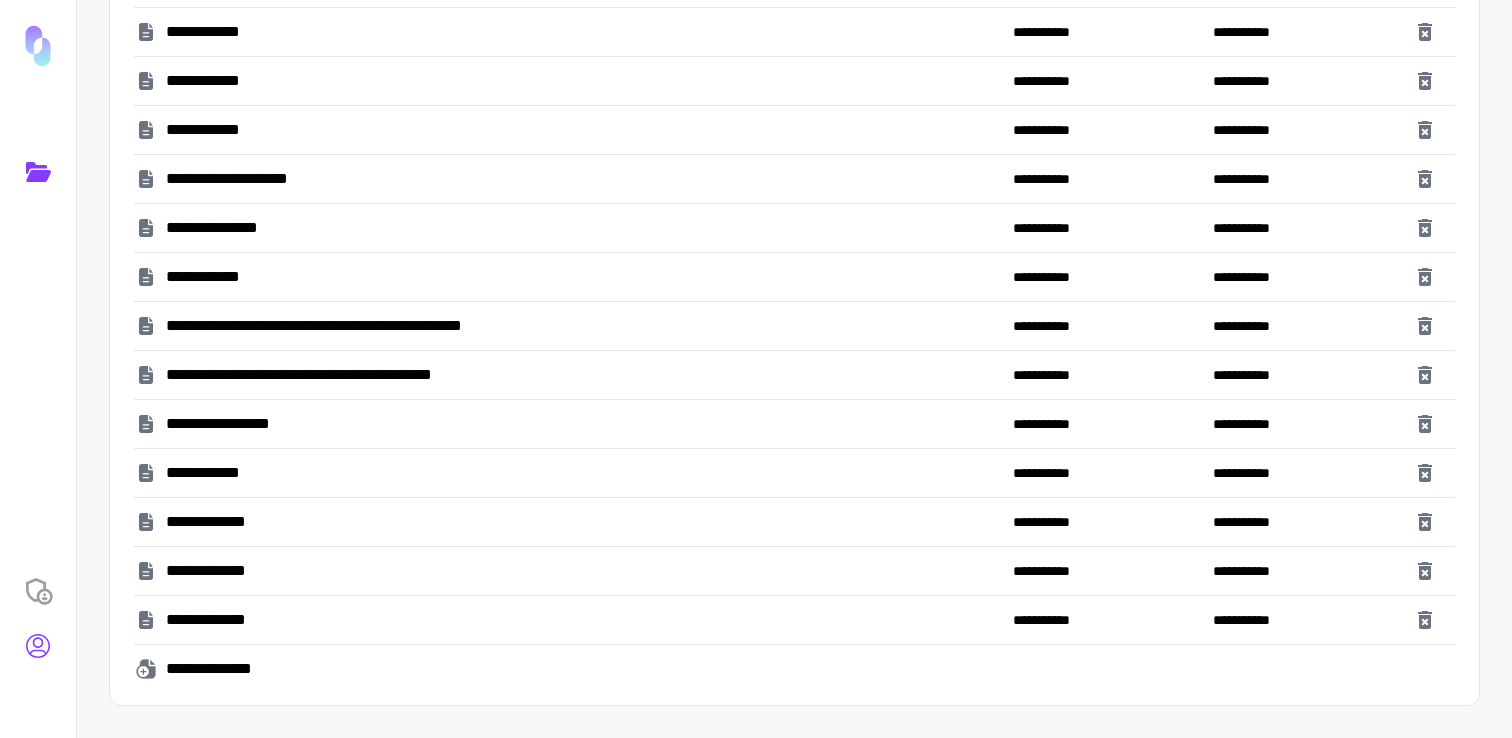 click at bounding box center (38, 646) 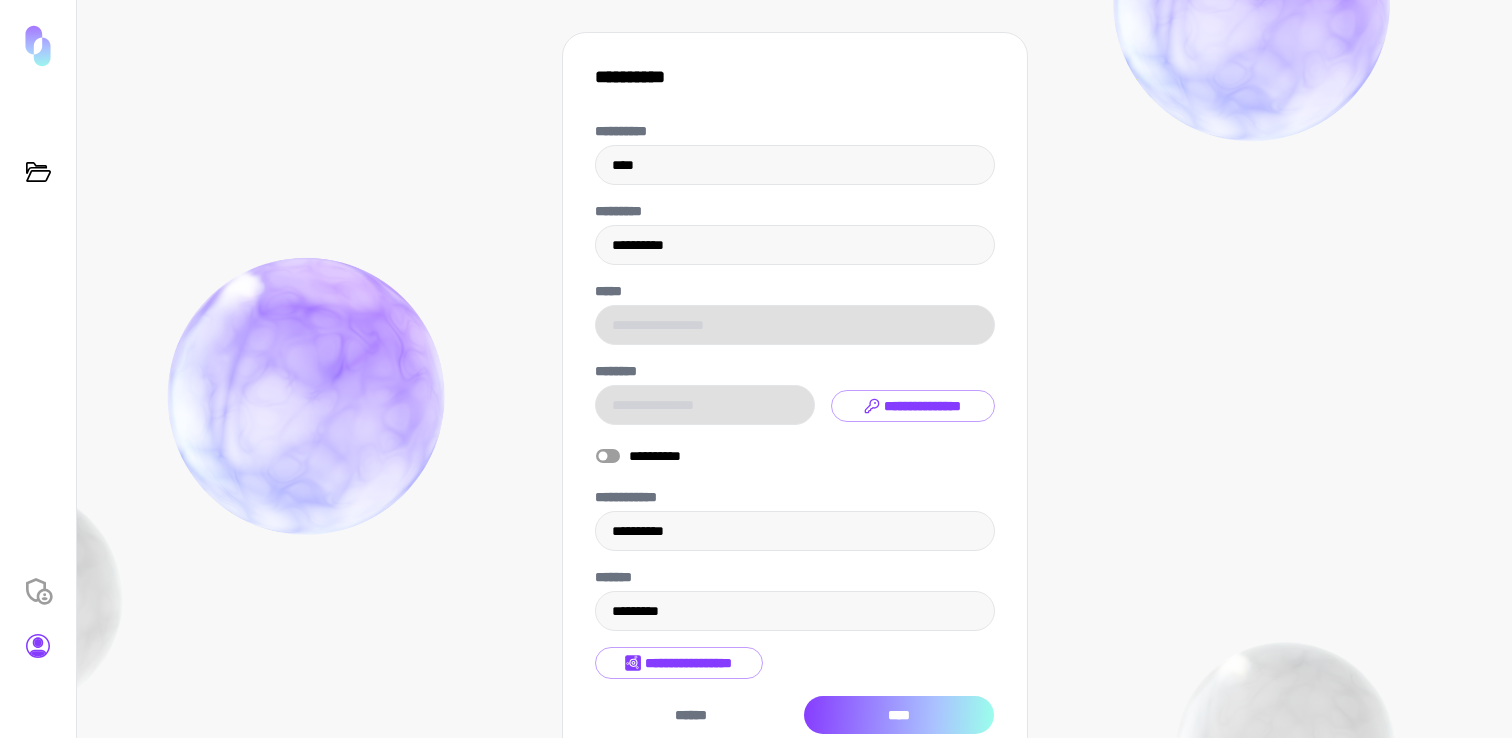 scroll, scrollTop: 110, scrollLeft: 0, axis: vertical 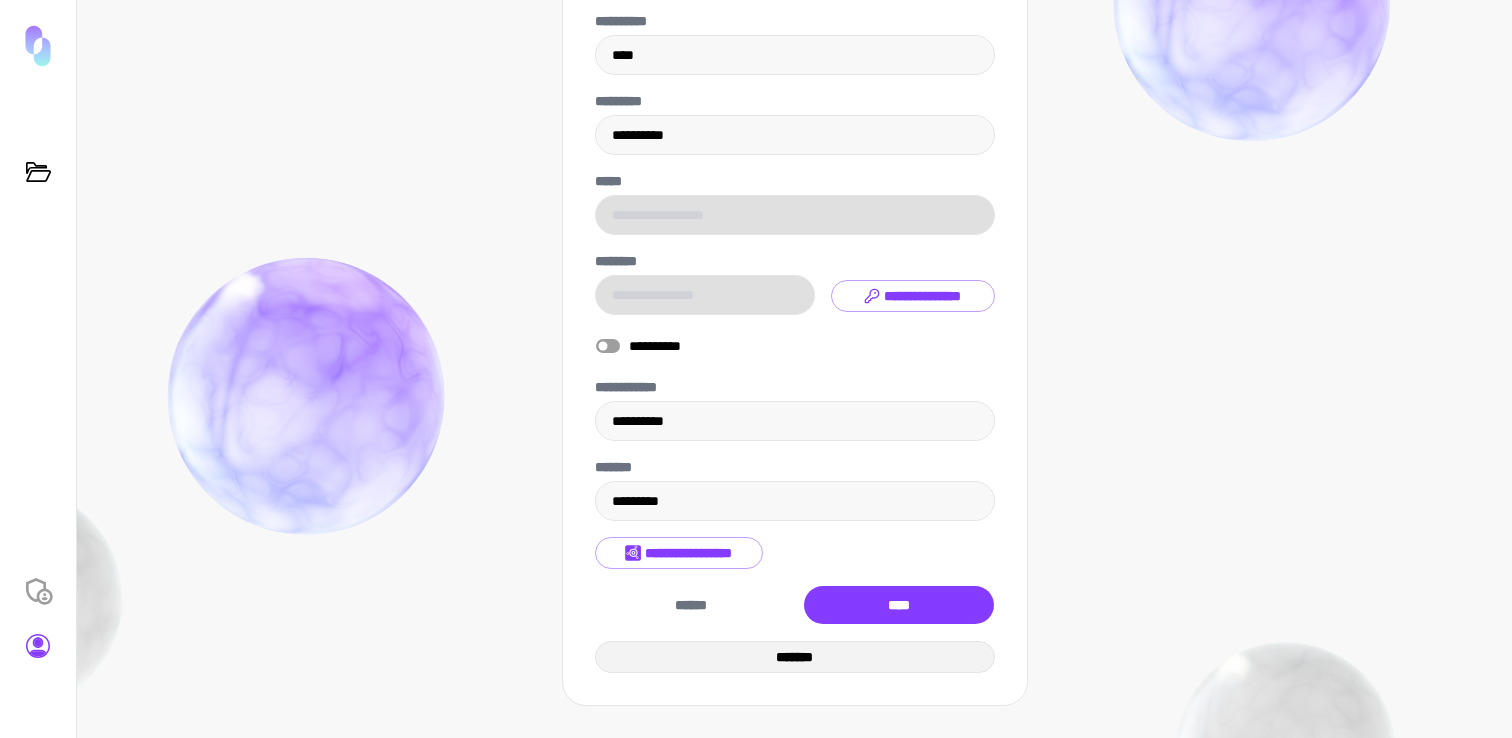 click on "*******" at bounding box center [795, 657] 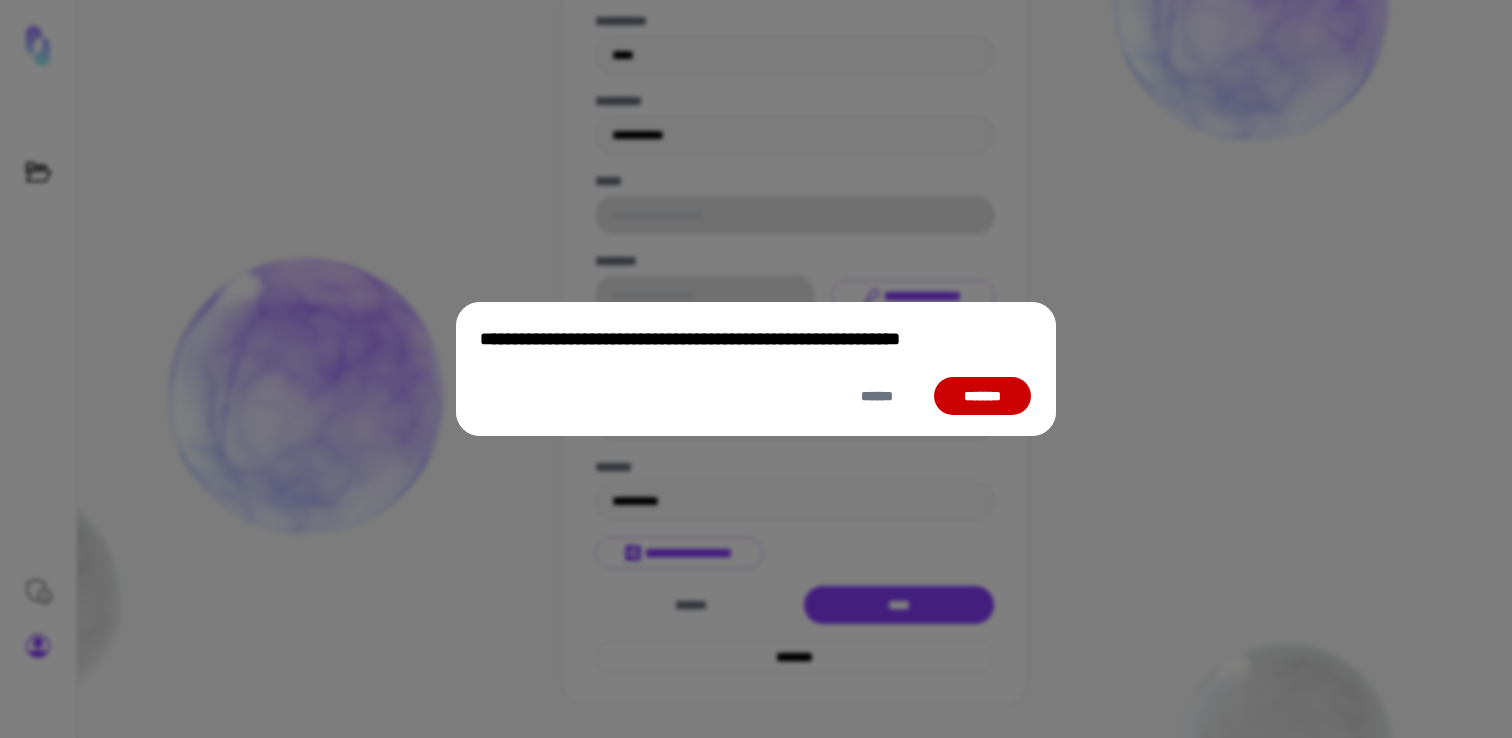 click on "*******" at bounding box center [982, 396] 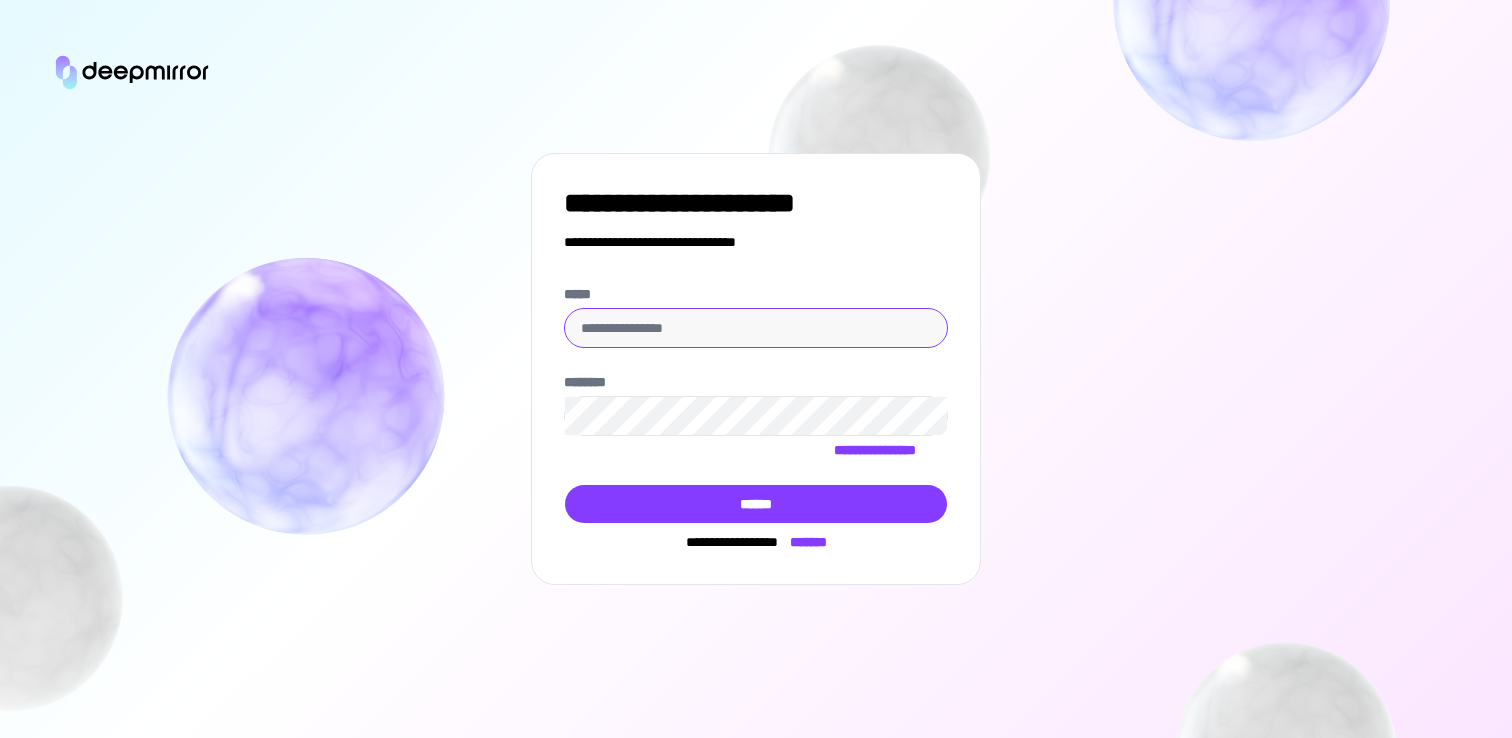 click on "*****" at bounding box center [756, 328] 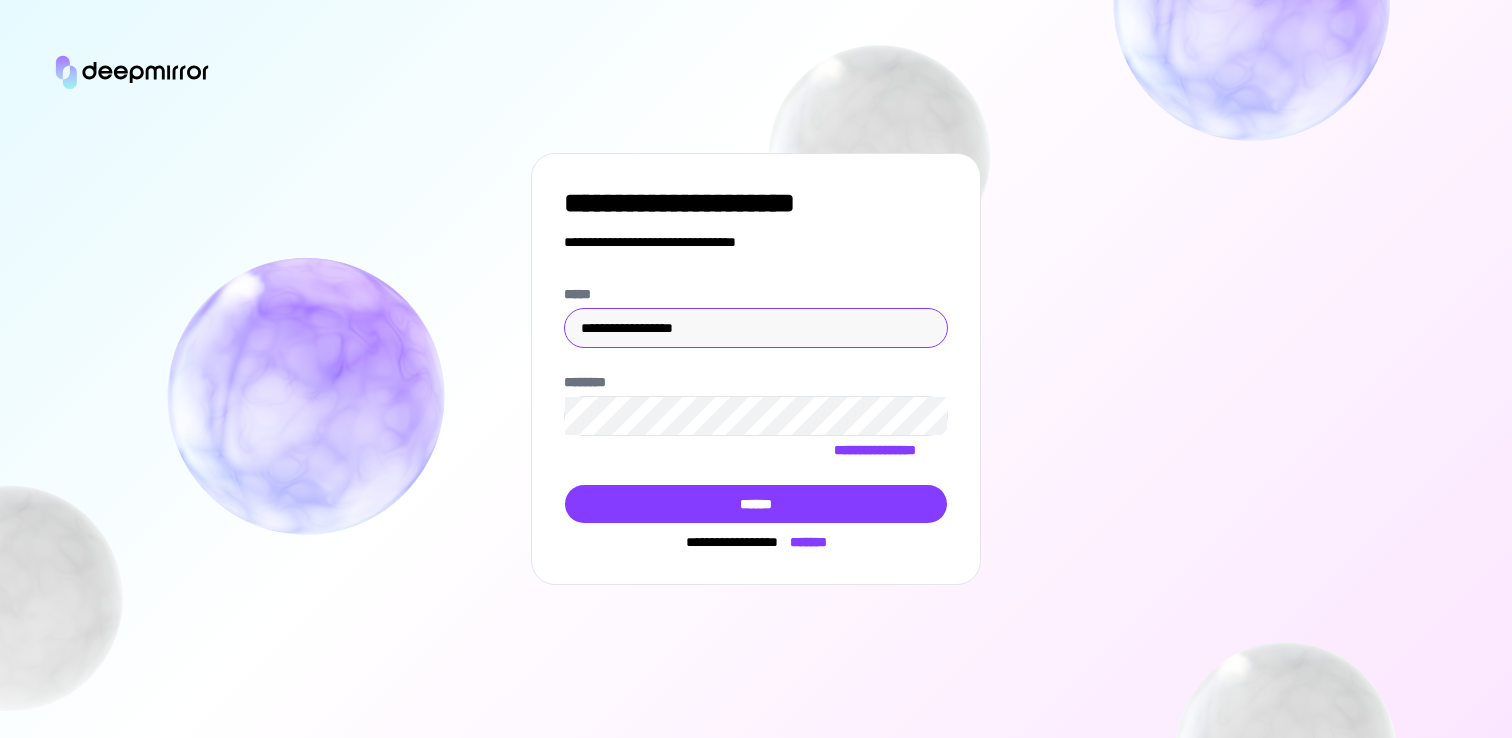 click on "**********" at bounding box center (756, 328) 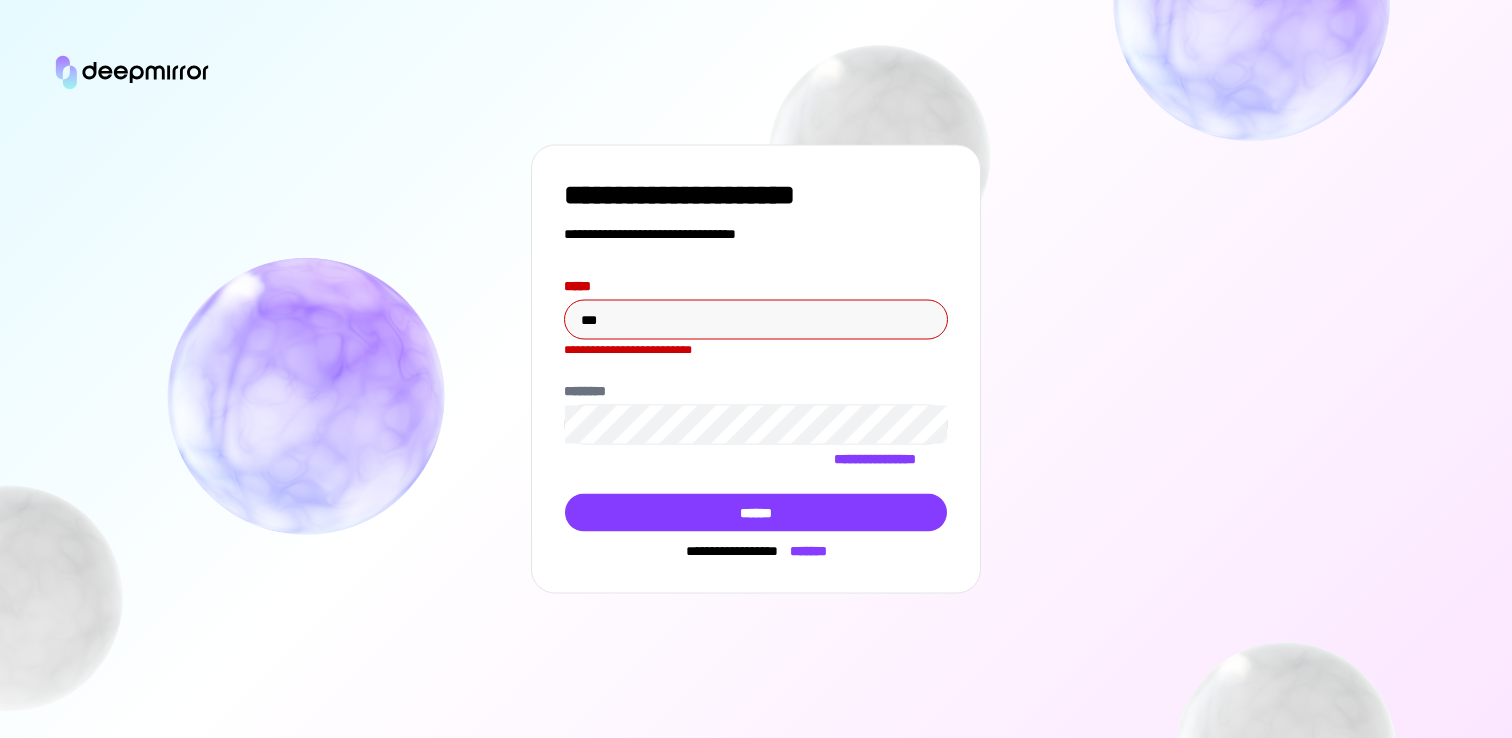 type on "**********" 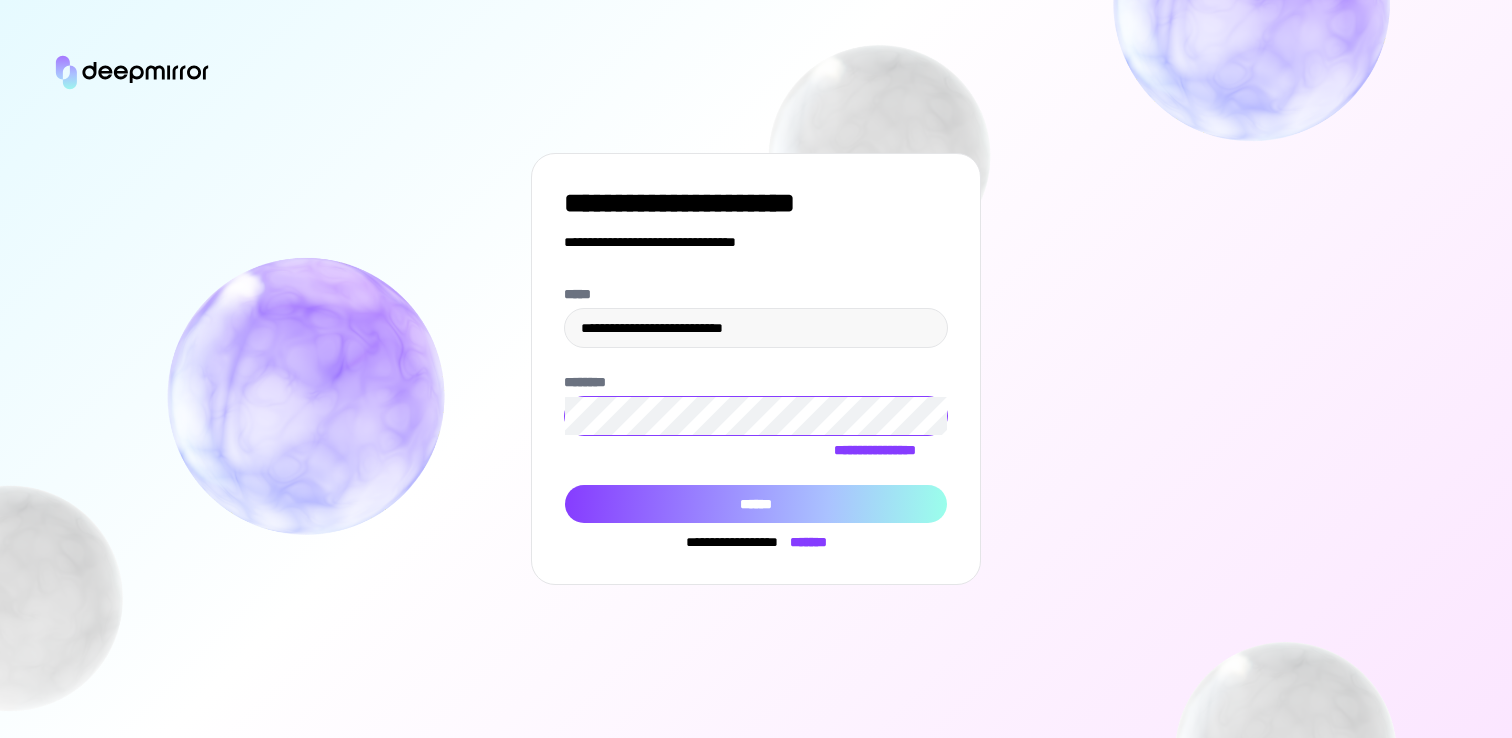 click on "******" at bounding box center [756, 504] 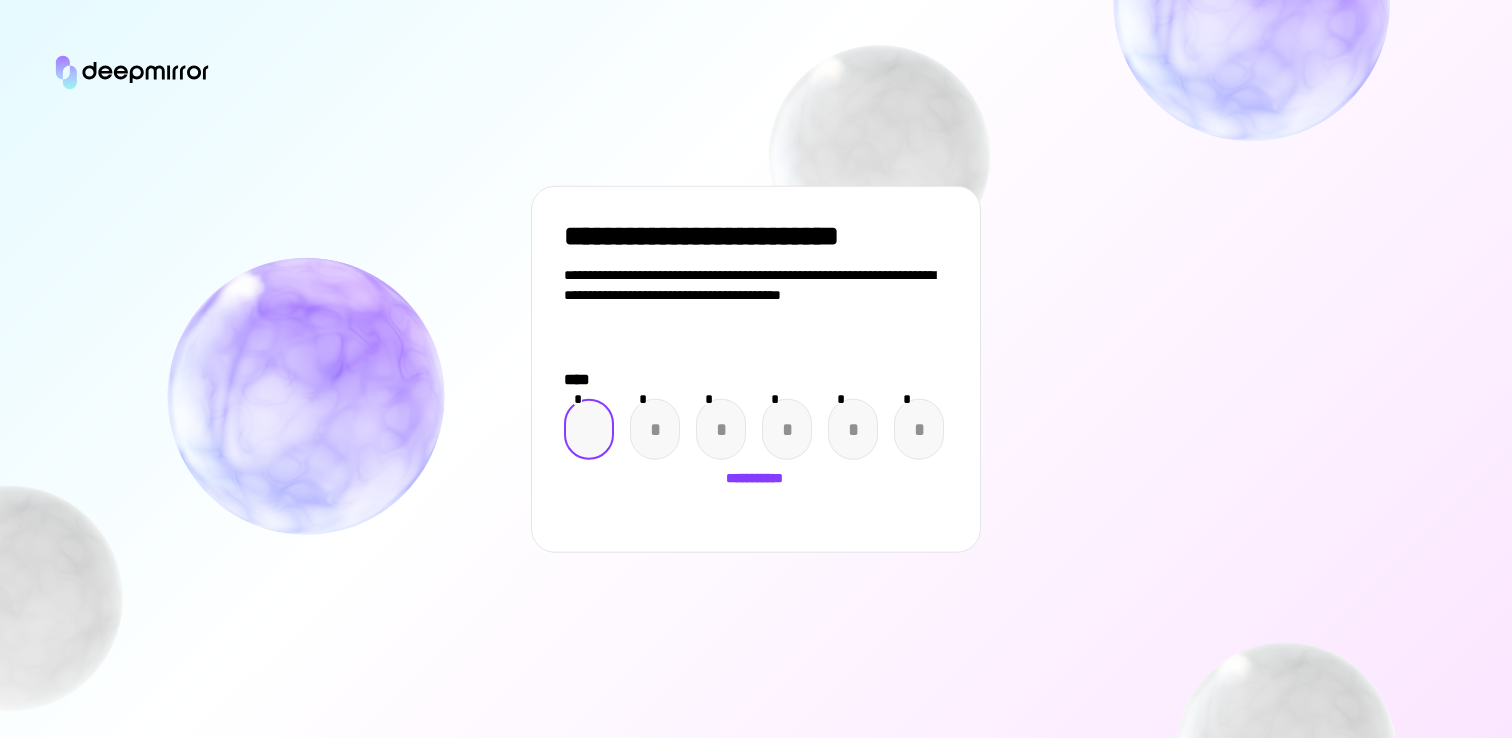 click at bounding box center (589, 429) 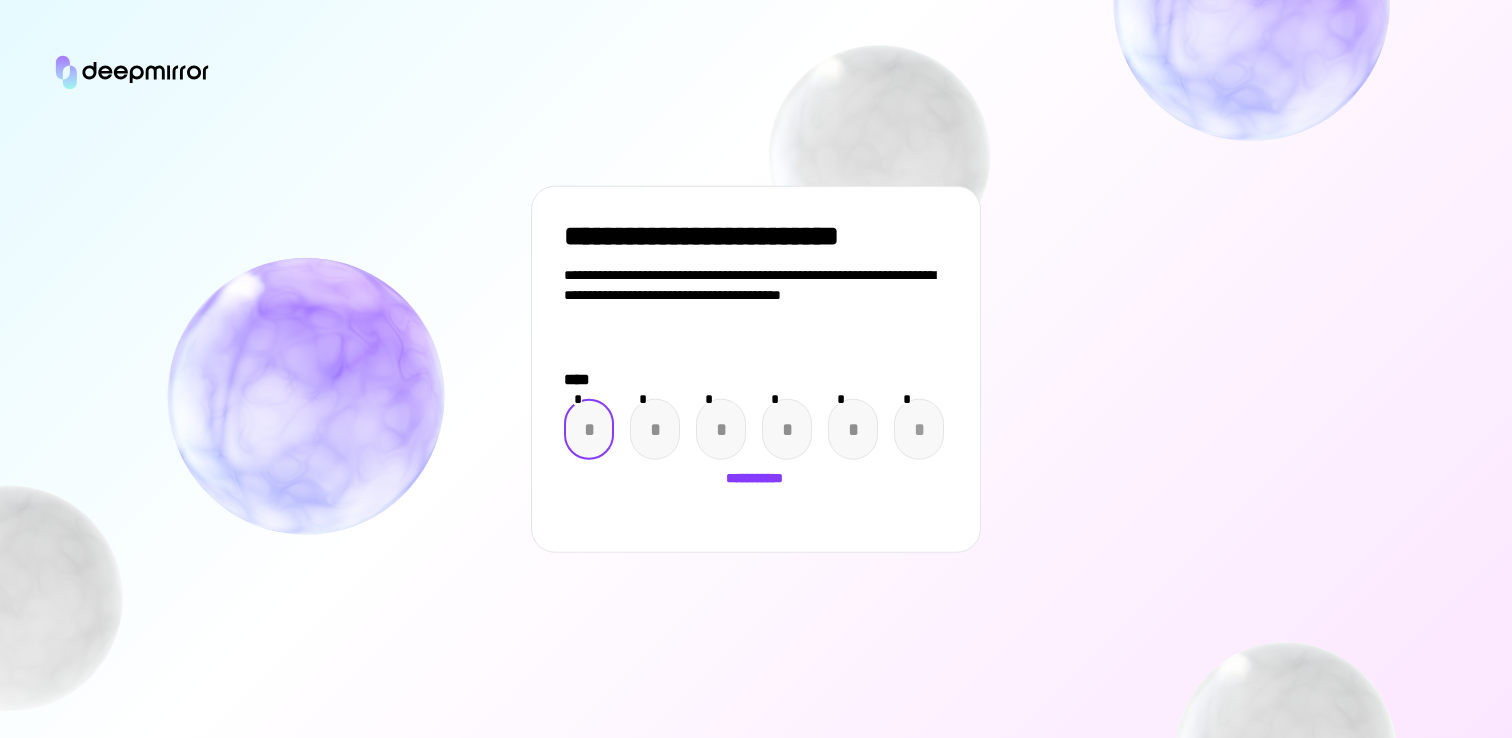 paste on "*" 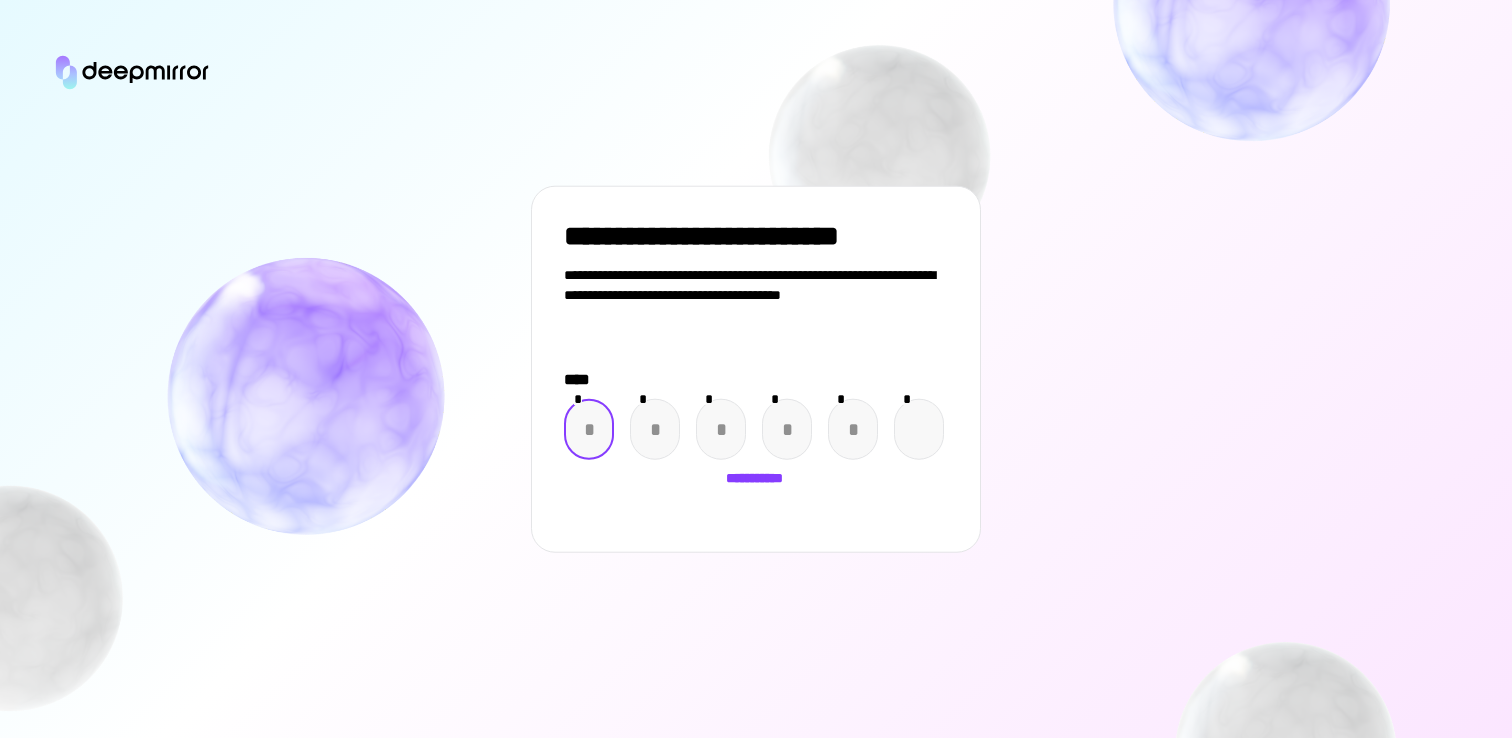 type on "*" 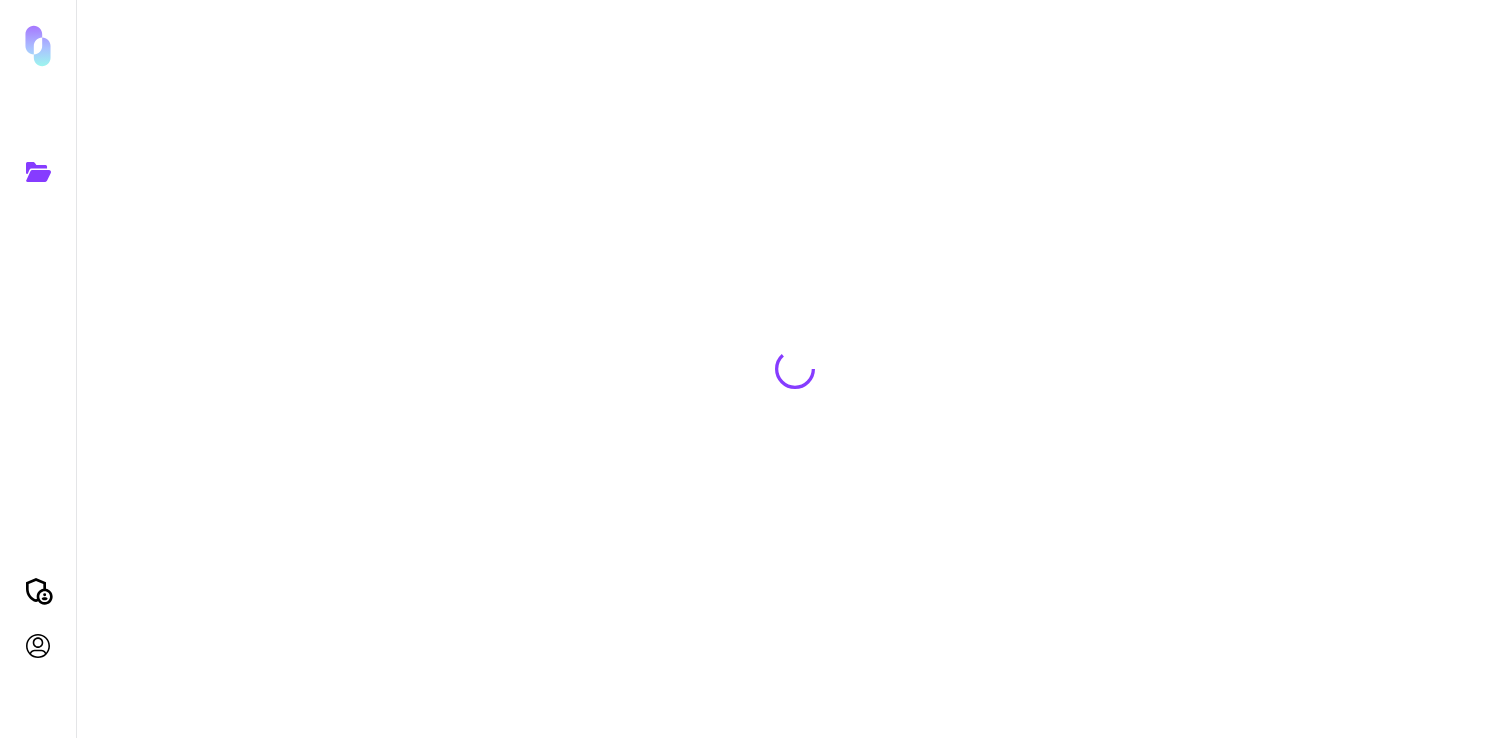 scroll, scrollTop: 0, scrollLeft: 0, axis: both 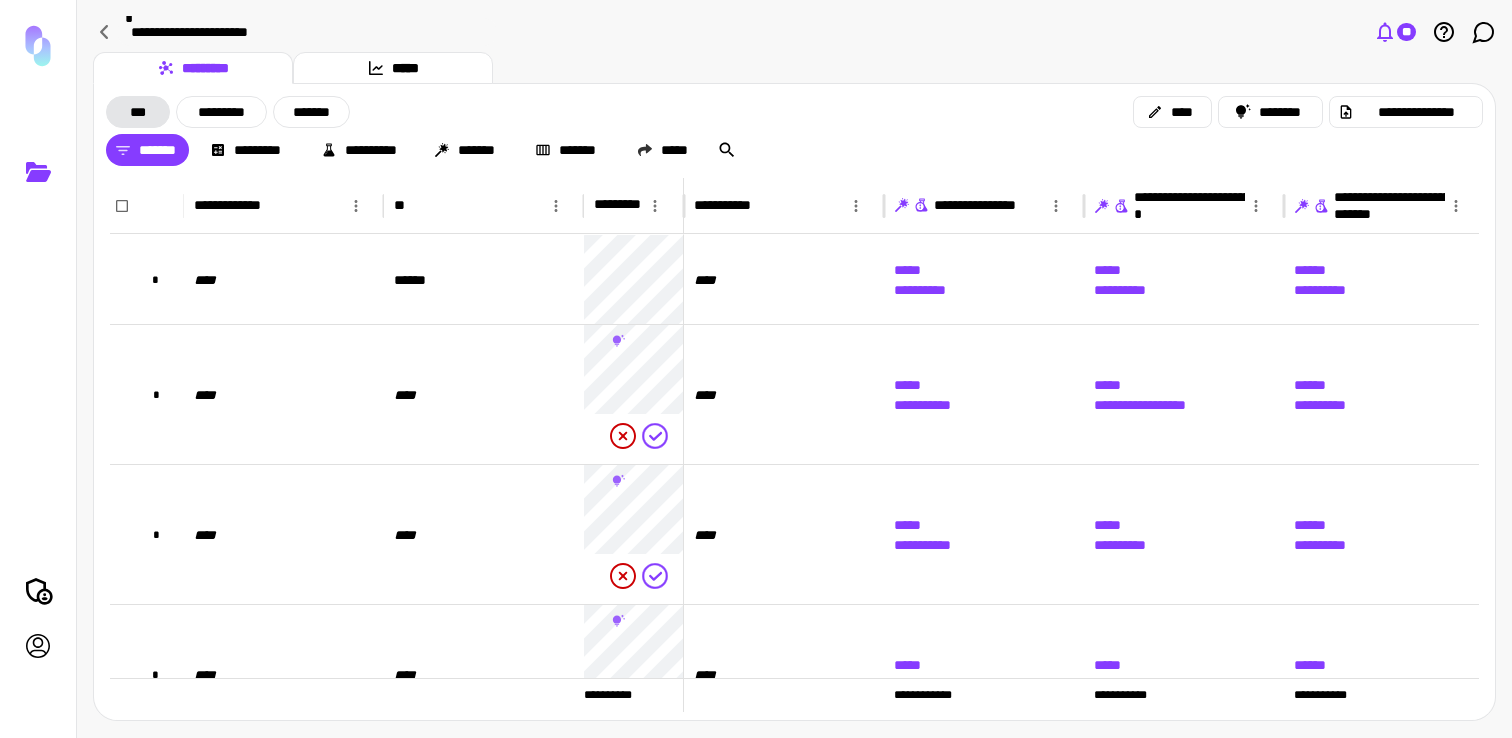 click 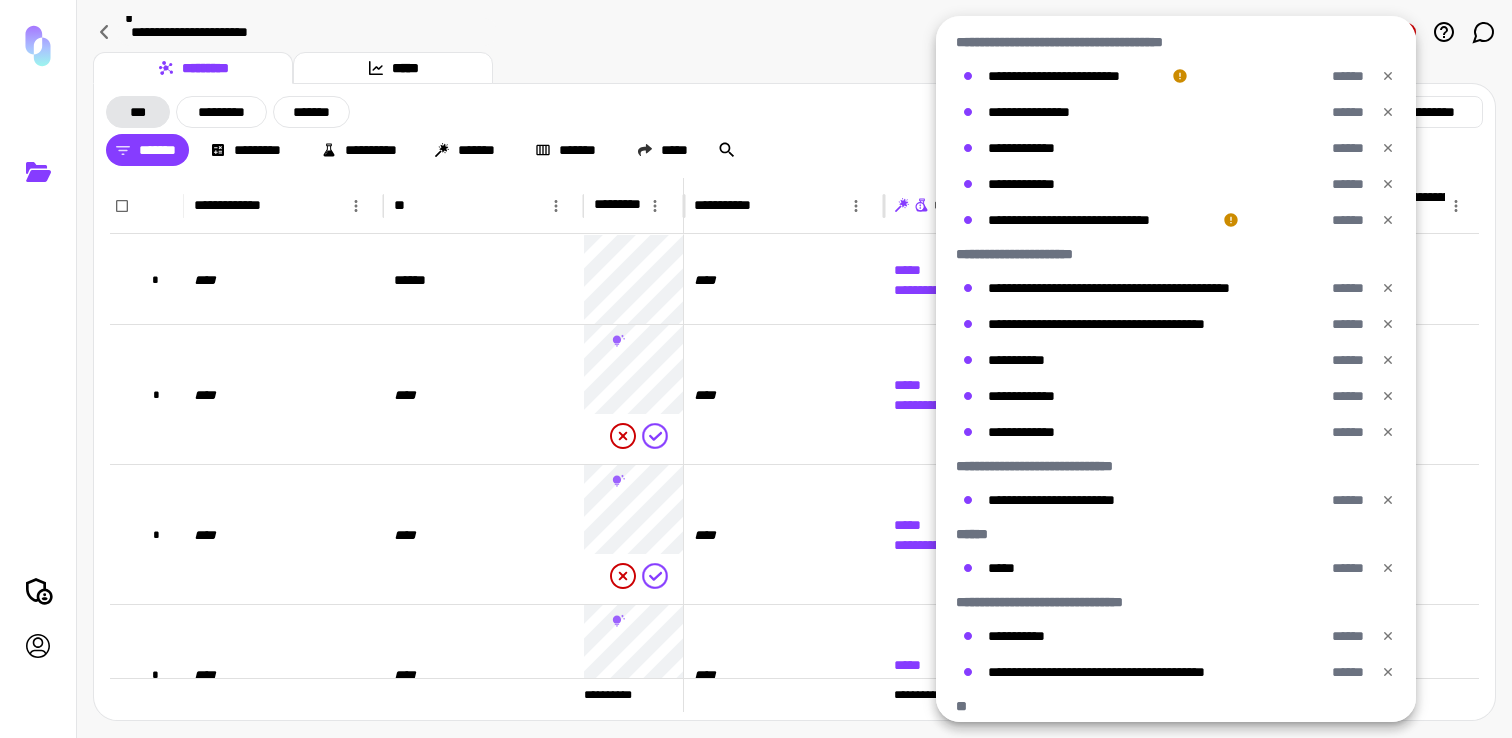 click at bounding box center (756, 369) 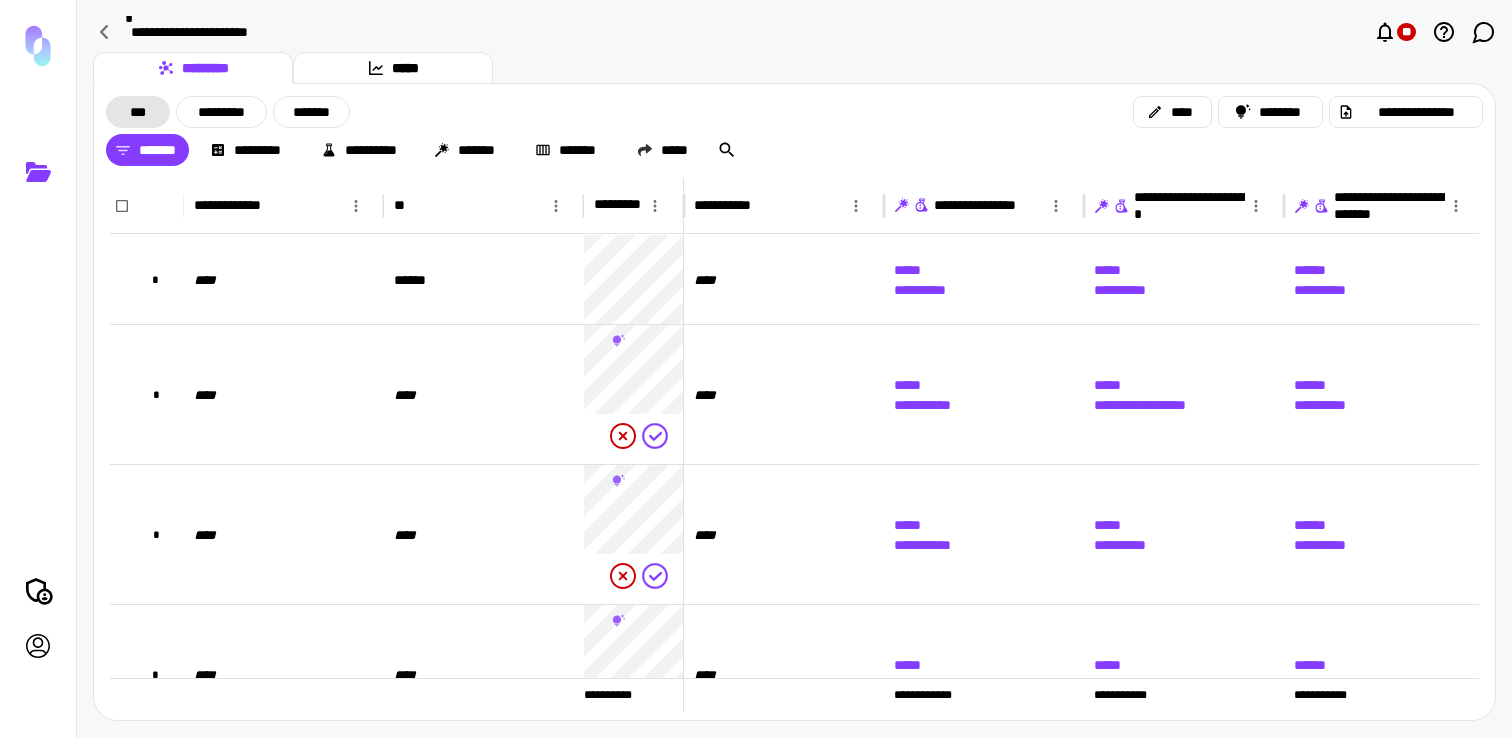 type 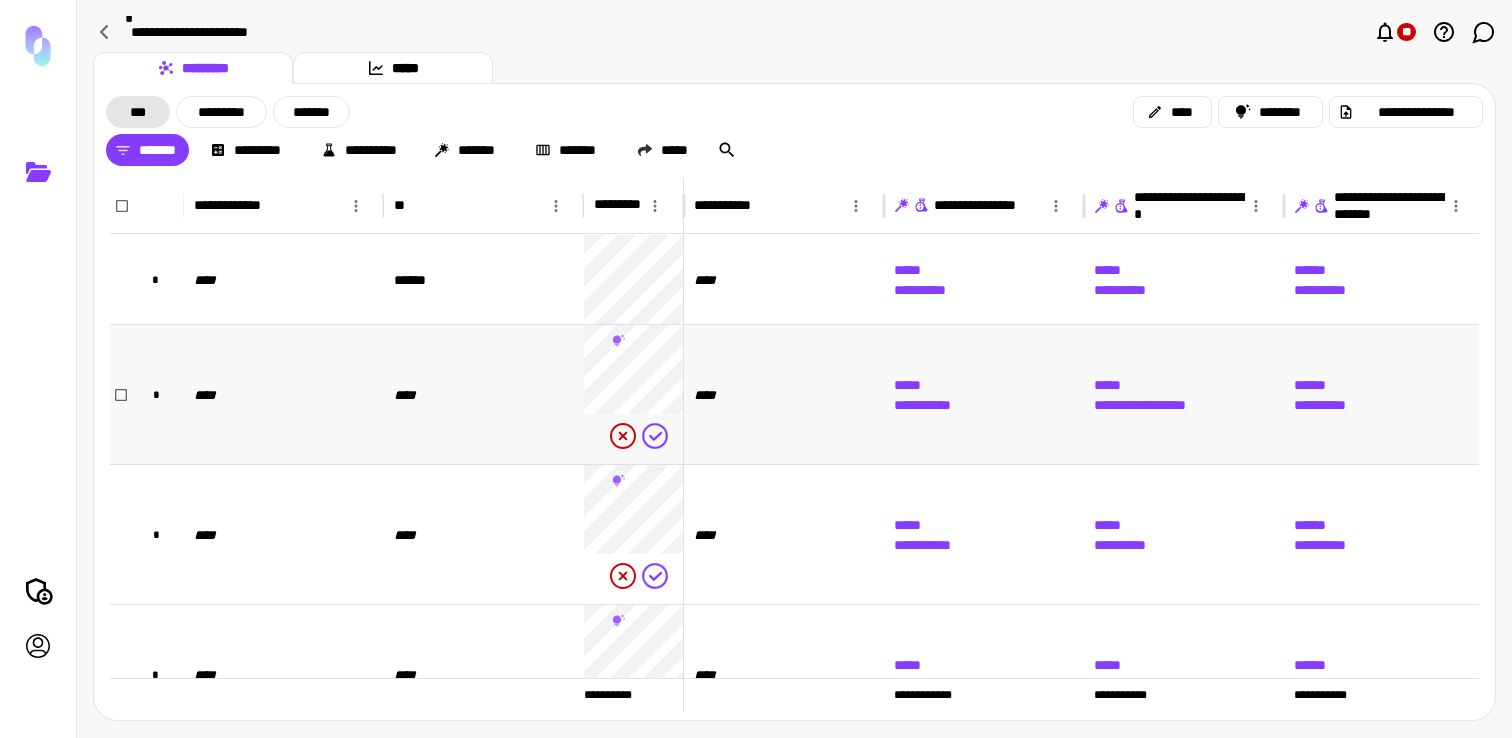 scroll, scrollTop: 0, scrollLeft: 179, axis: horizontal 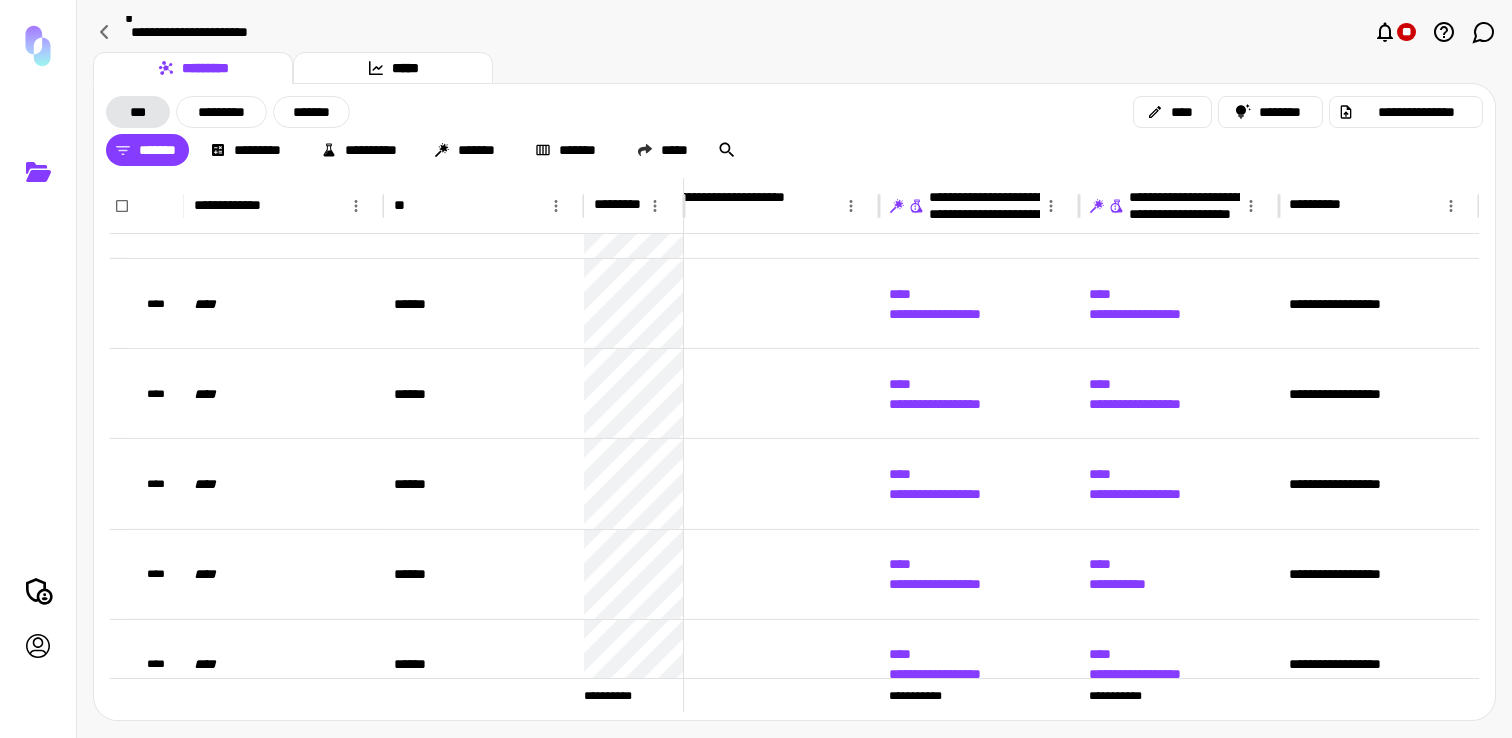 click 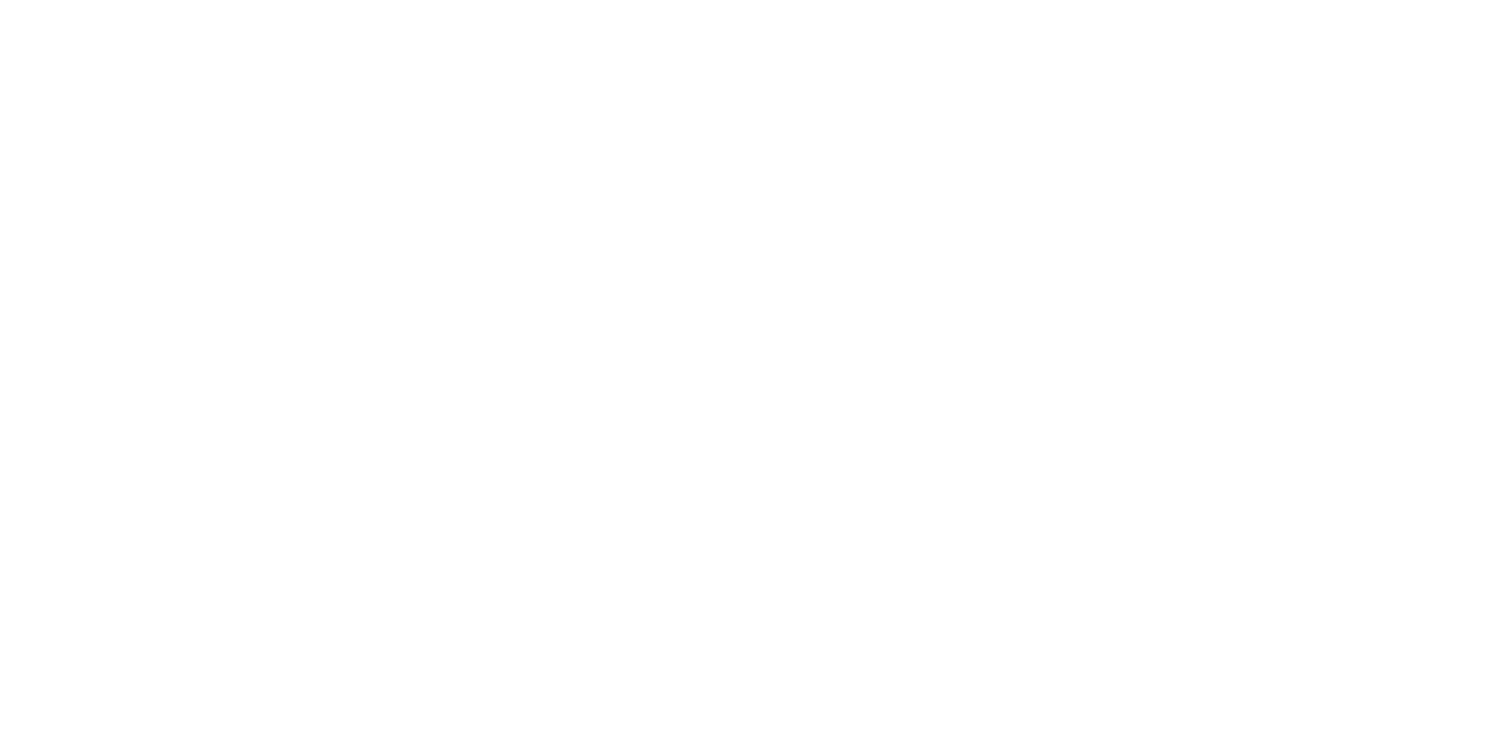 scroll, scrollTop: 0, scrollLeft: 0, axis: both 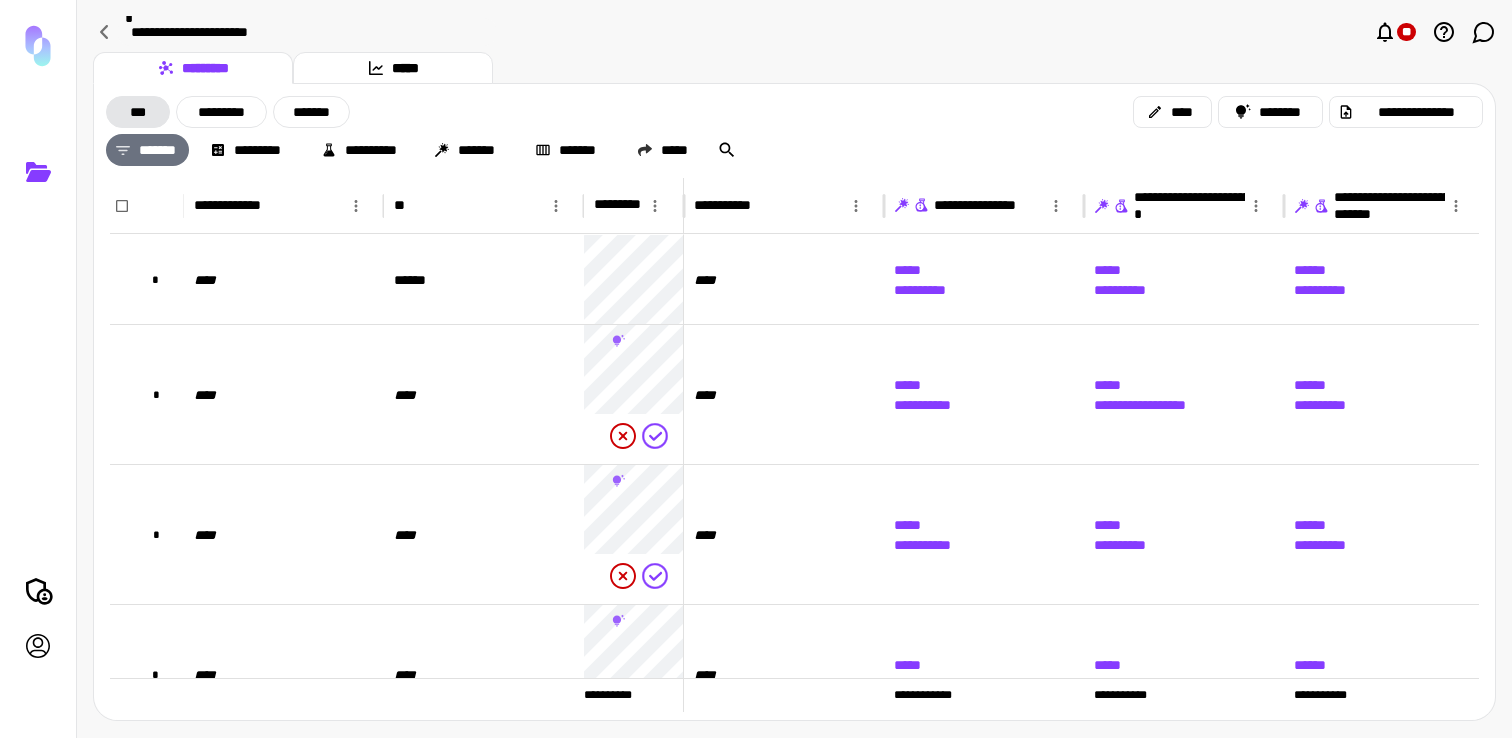 click on "*******" at bounding box center (147, 150) 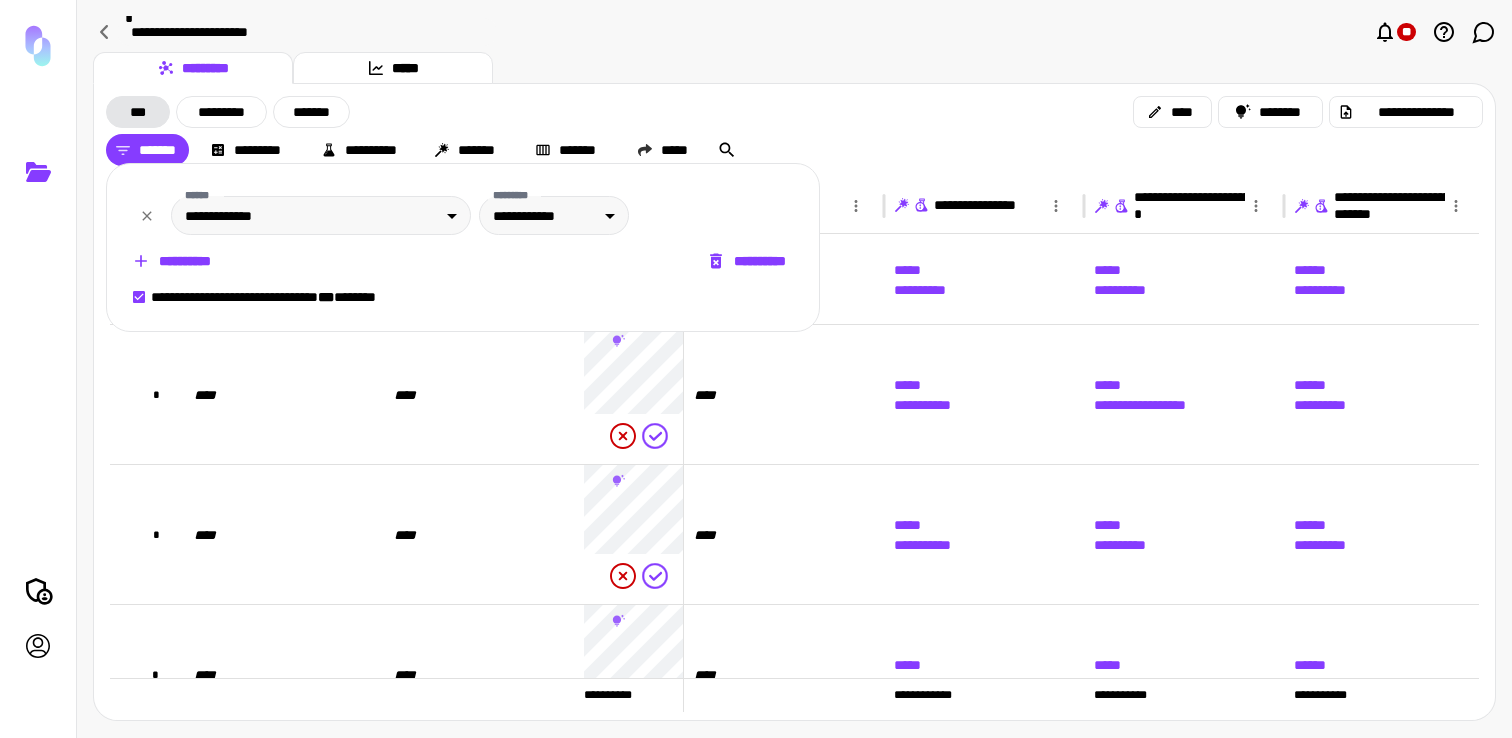 click on "**********" at bounding box center (748, 261) 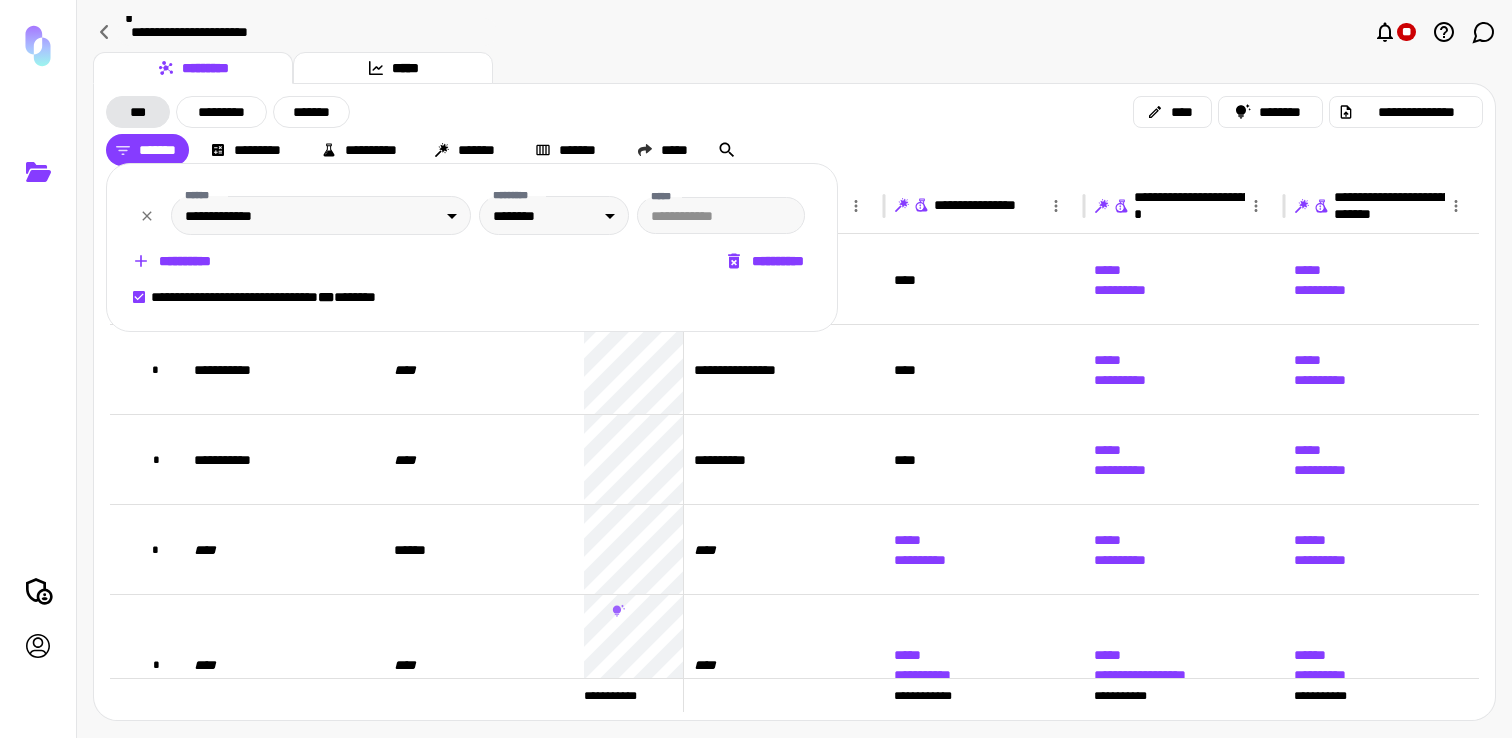 click at bounding box center [756, 369] 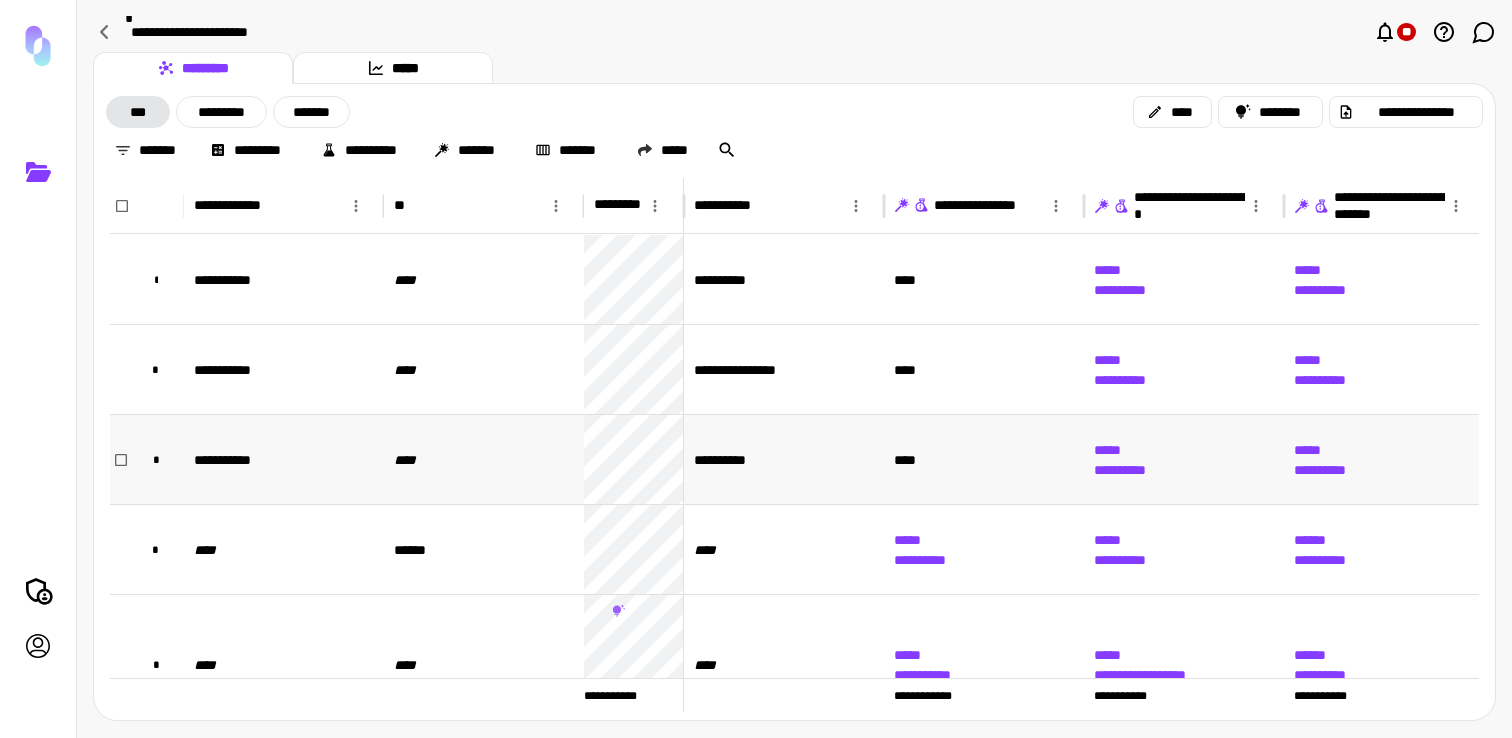 scroll, scrollTop: 0, scrollLeft: 944, axis: horizontal 